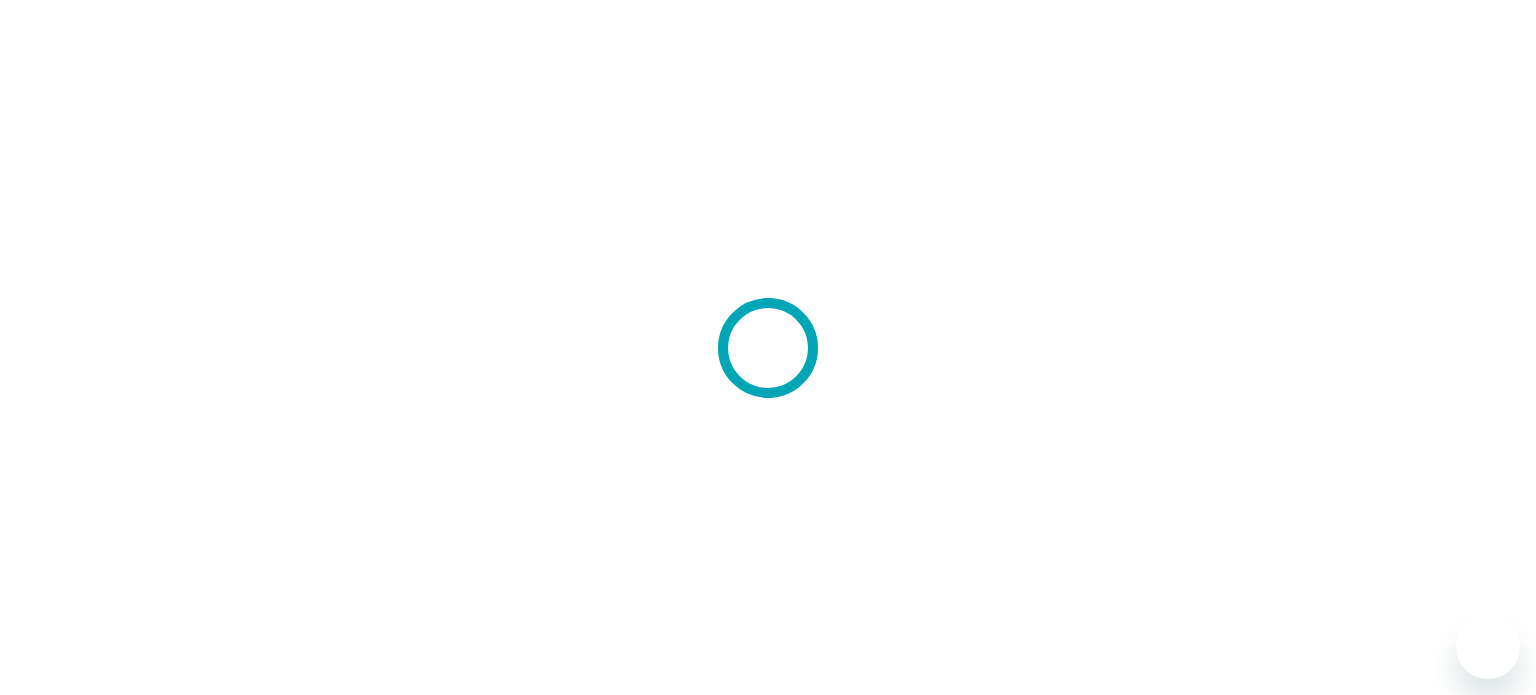 scroll, scrollTop: 0, scrollLeft: 0, axis: both 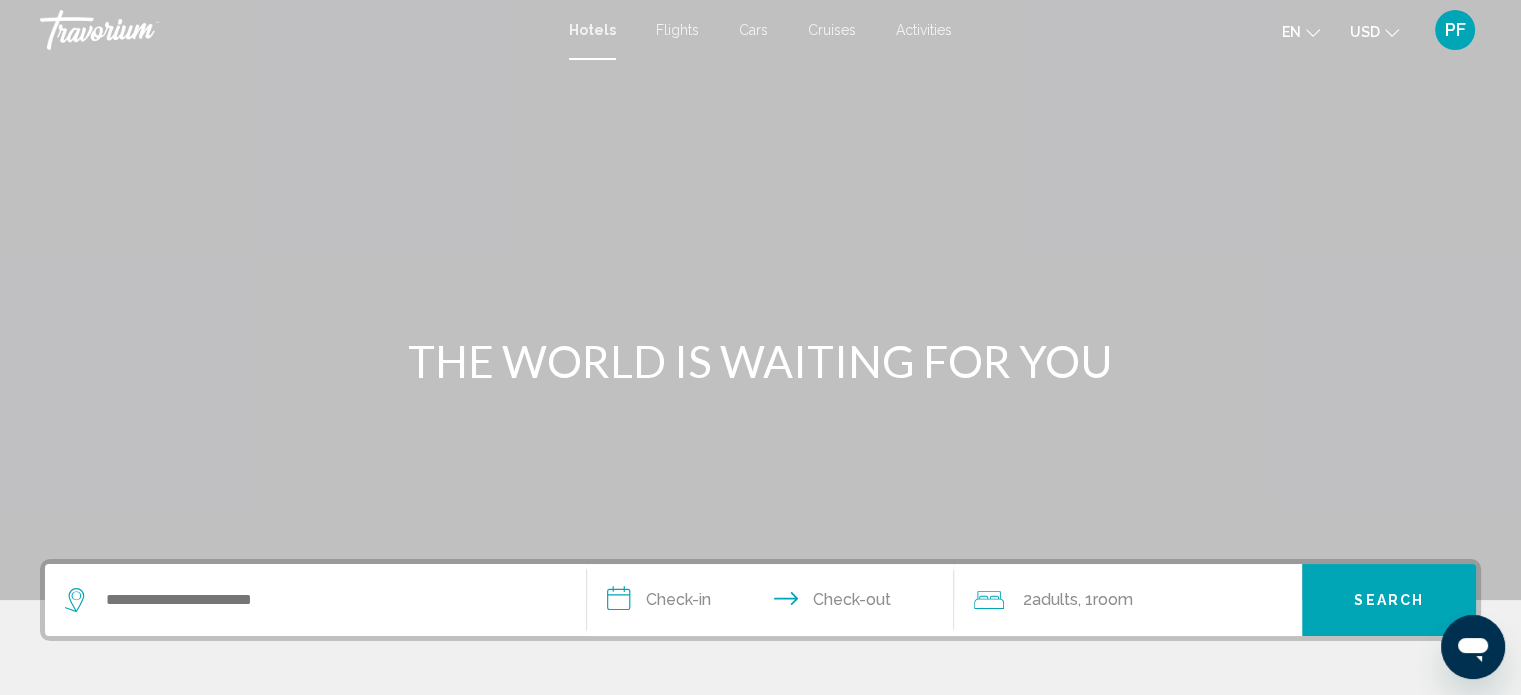 click on "Cars" at bounding box center [753, 30] 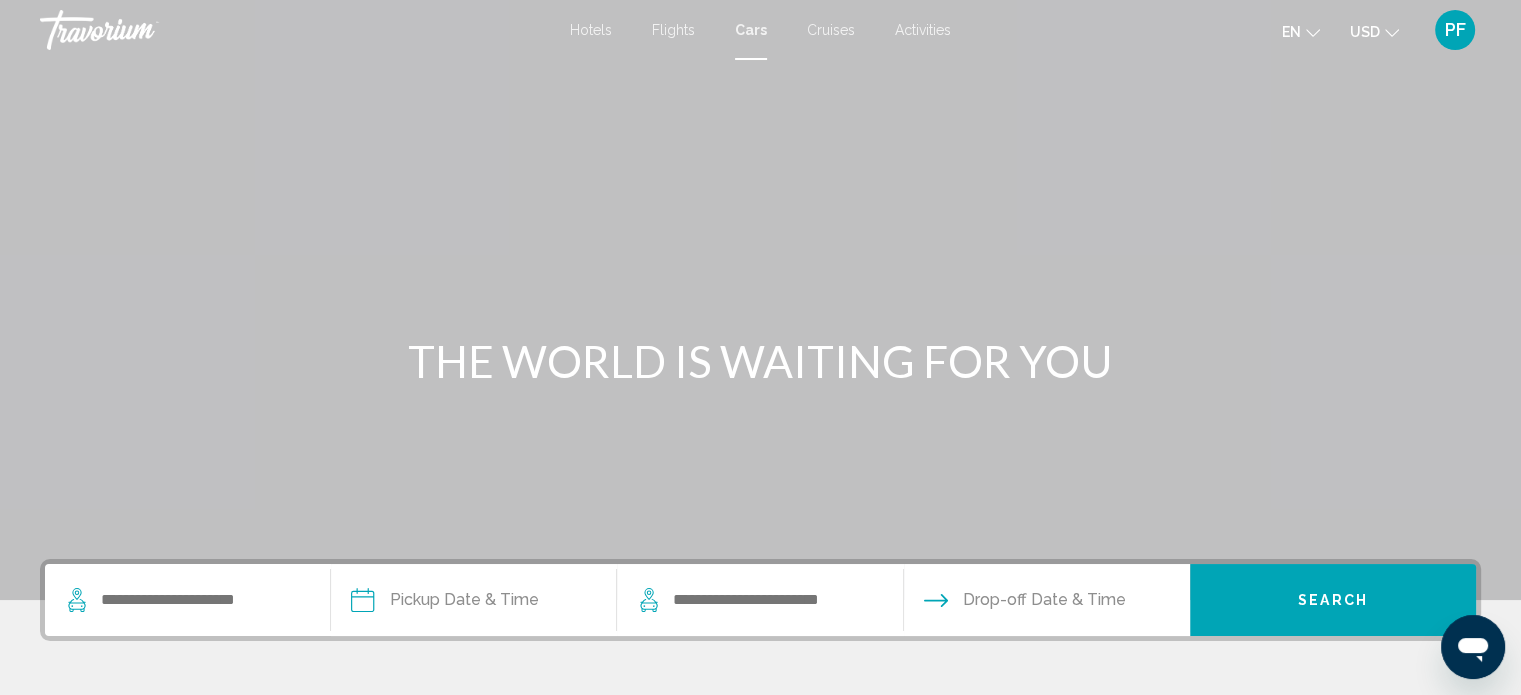 scroll, scrollTop: 390, scrollLeft: 0, axis: vertical 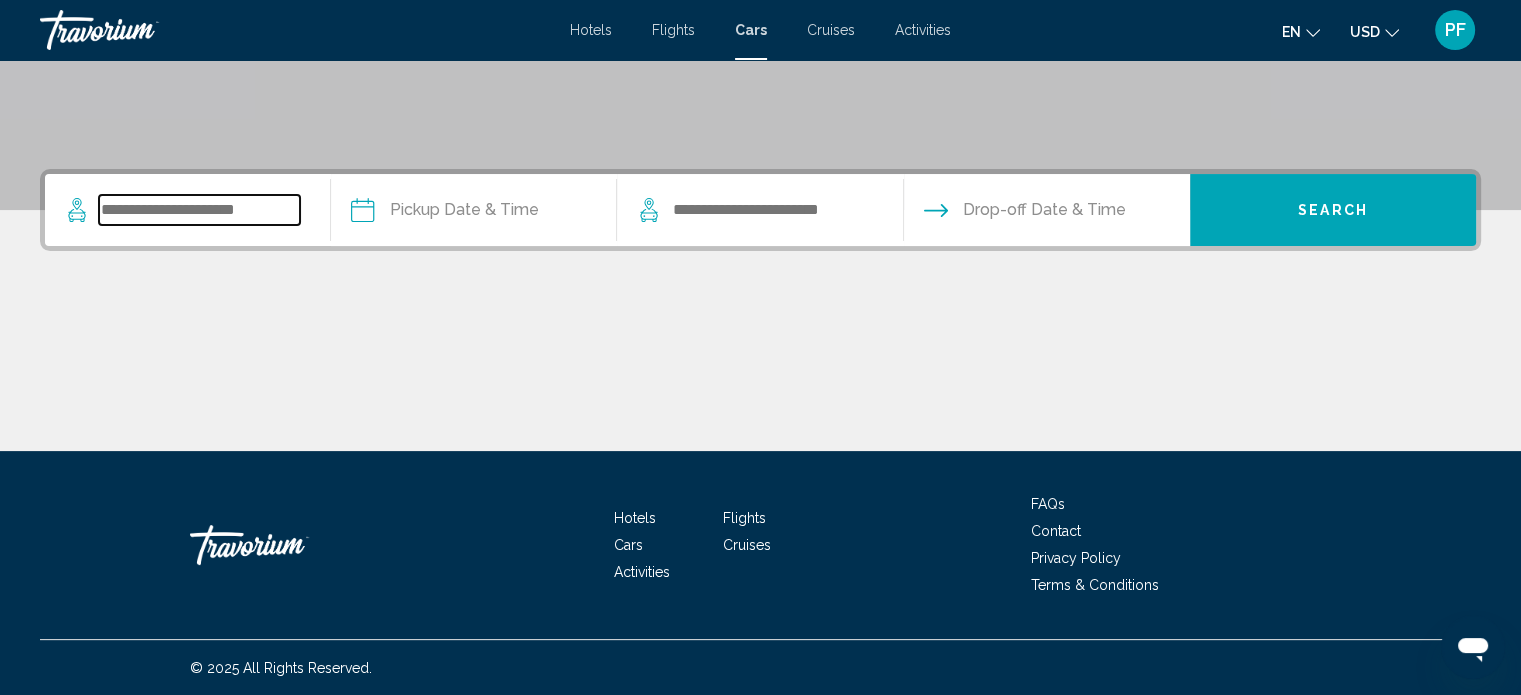 click at bounding box center (199, 210) 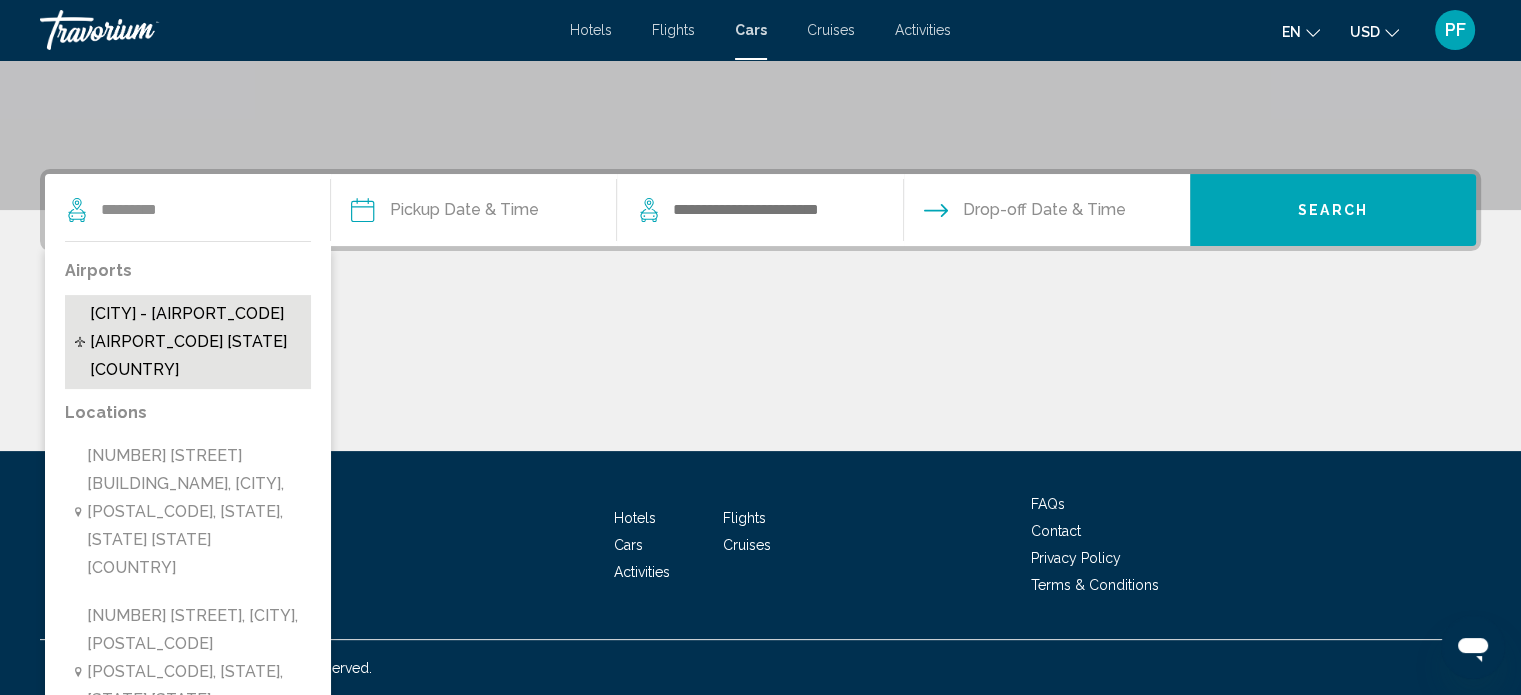 click on "[CITY] - [AIRPORT_CODE] [AIRPORT_CODE] [STATE] [COUNTRY]" at bounding box center (195, 342) 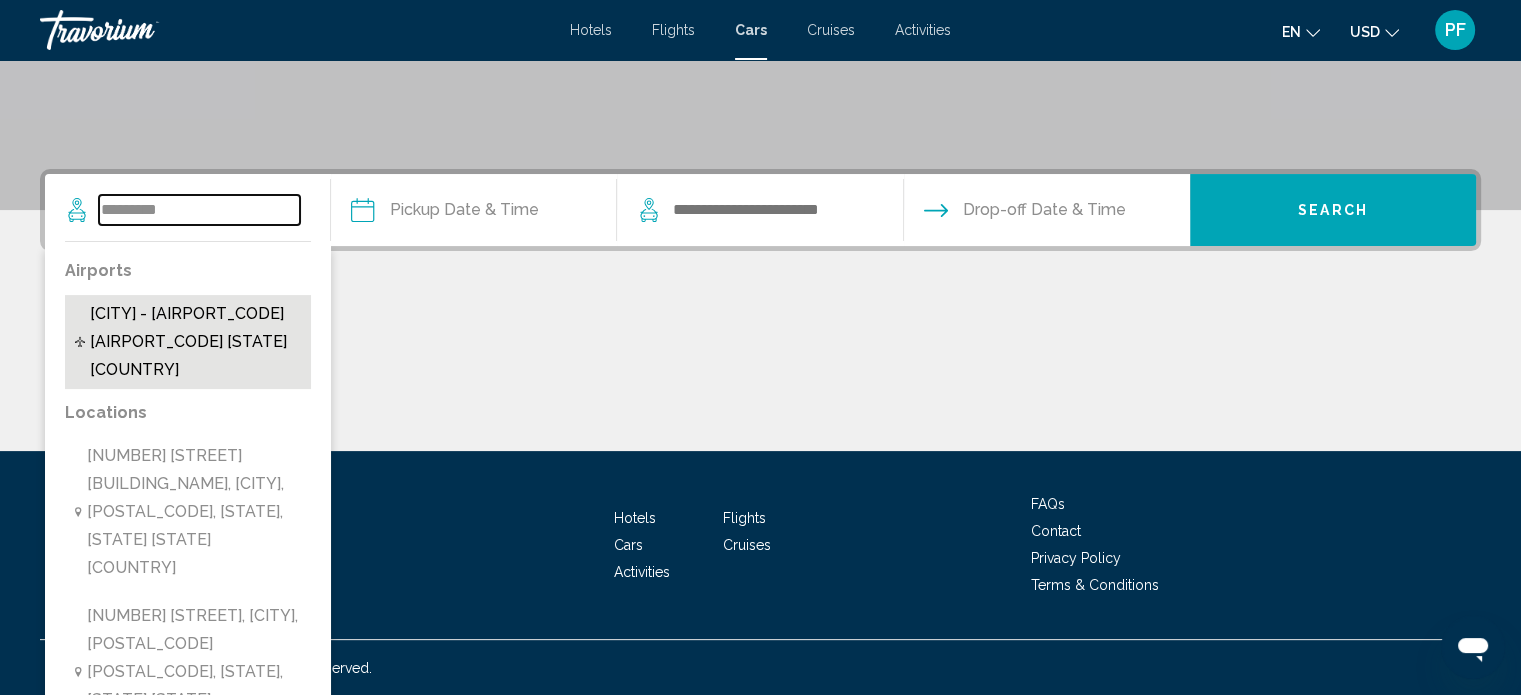 type on "**********" 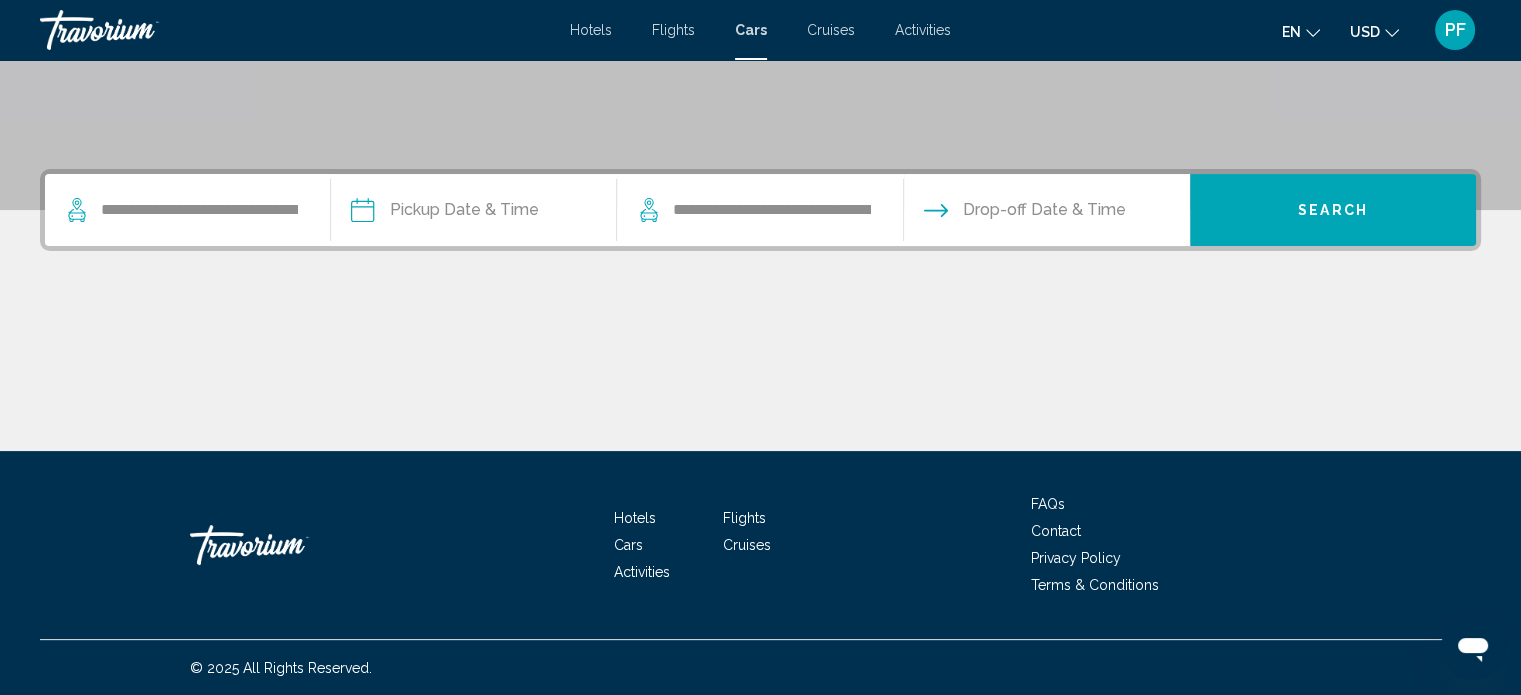 click at bounding box center [473, 213] 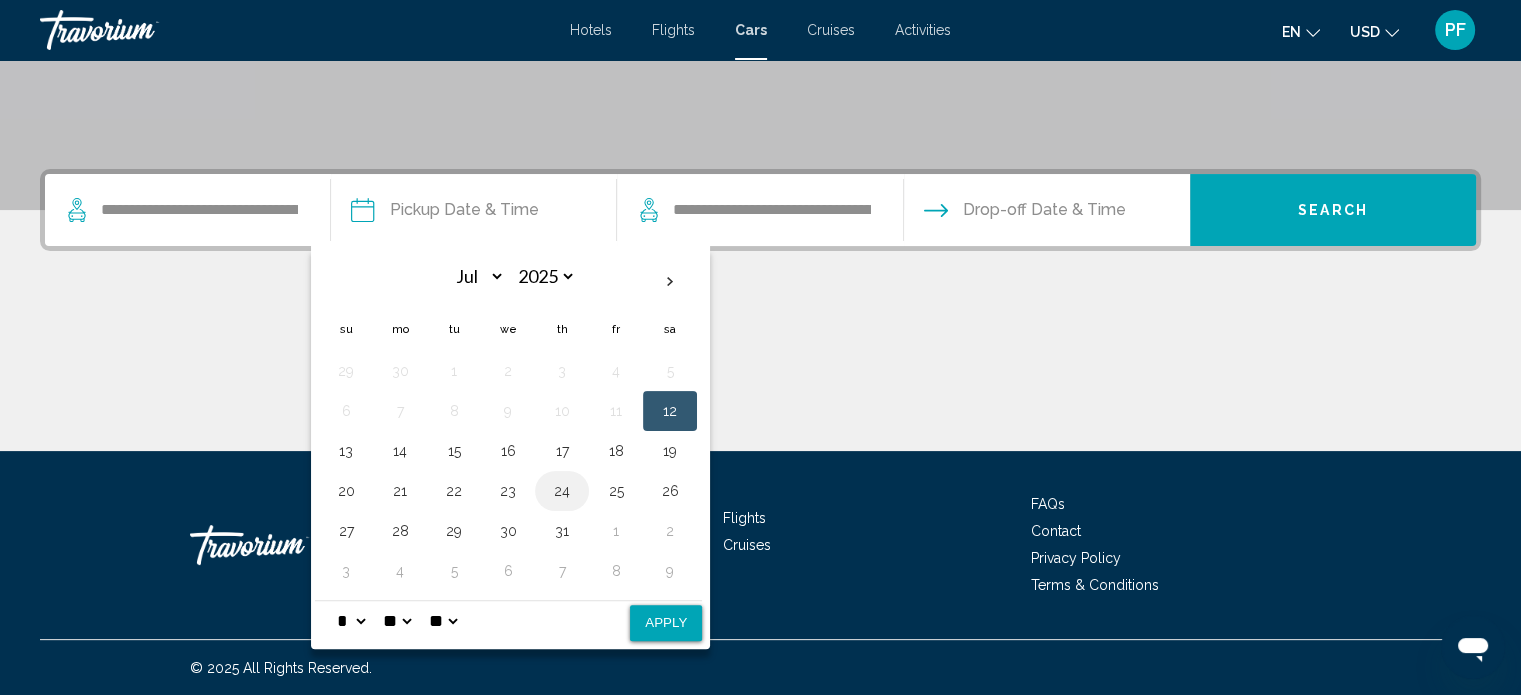 click on "24" at bounding box center (562, 491) 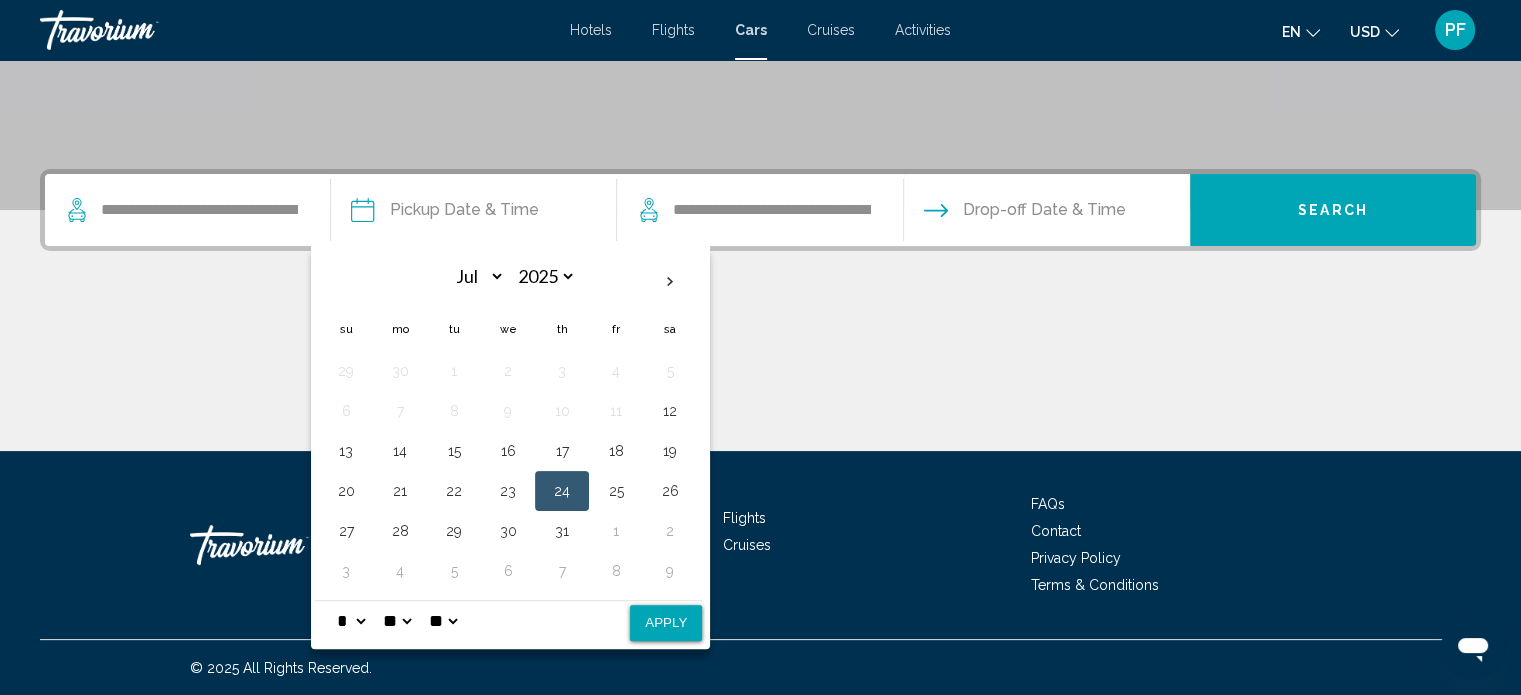click at bounding box center [760, 376] 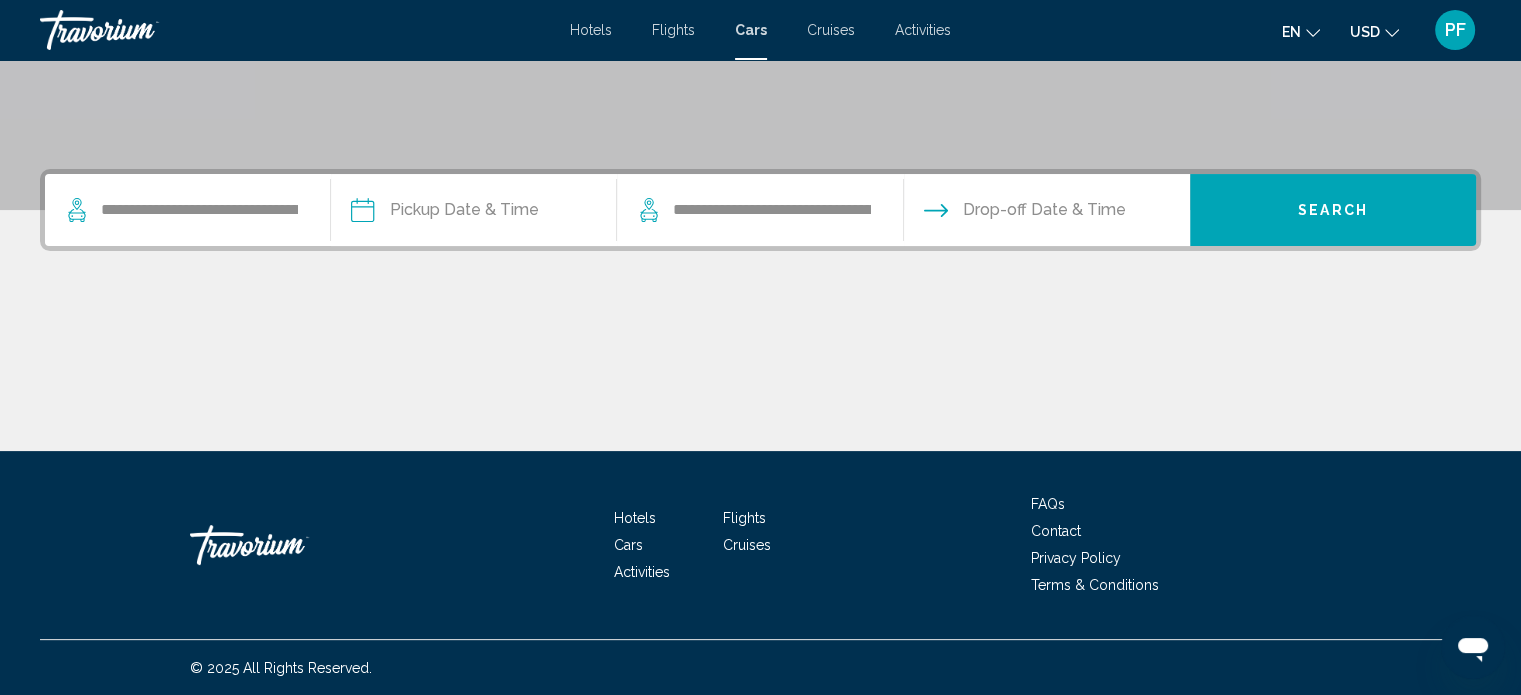 click at bounding box center [473, 213] 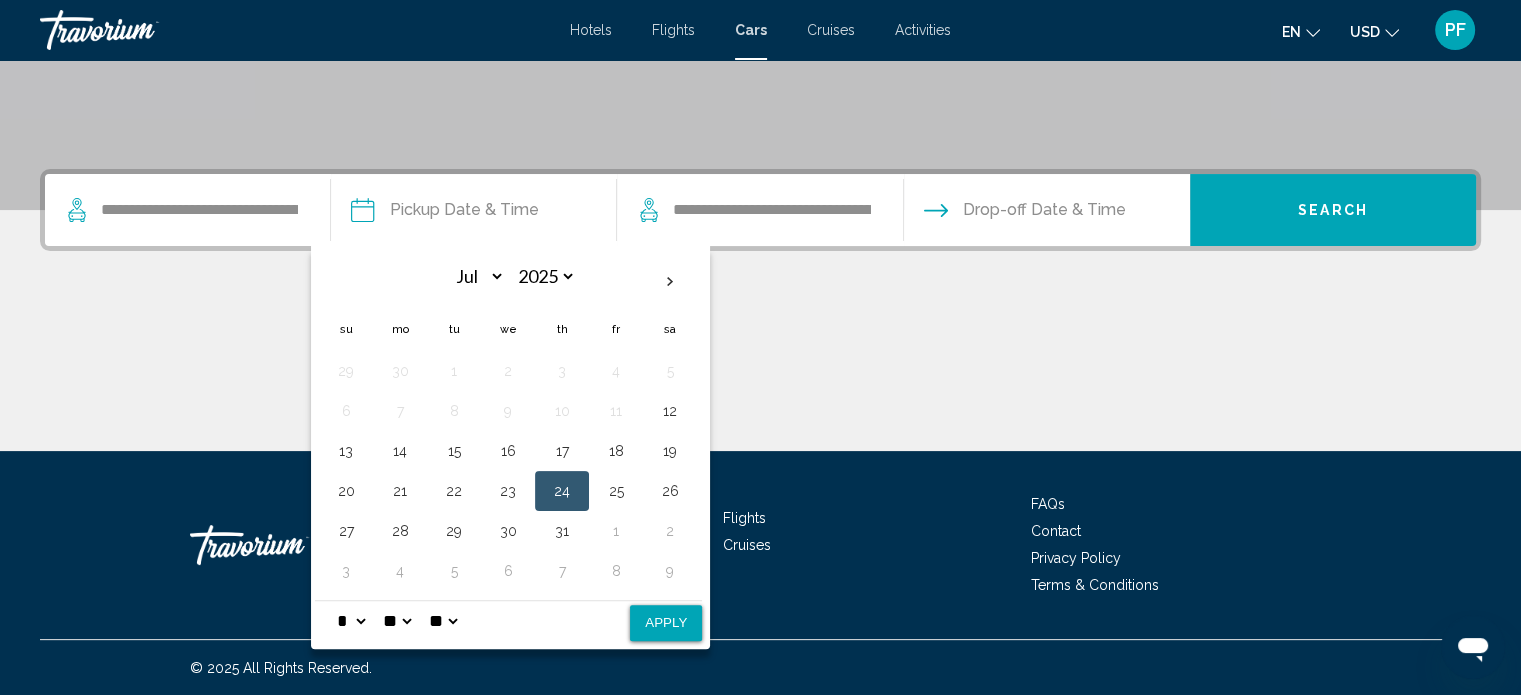 click on "Apply" at bounding box center (666, 623) 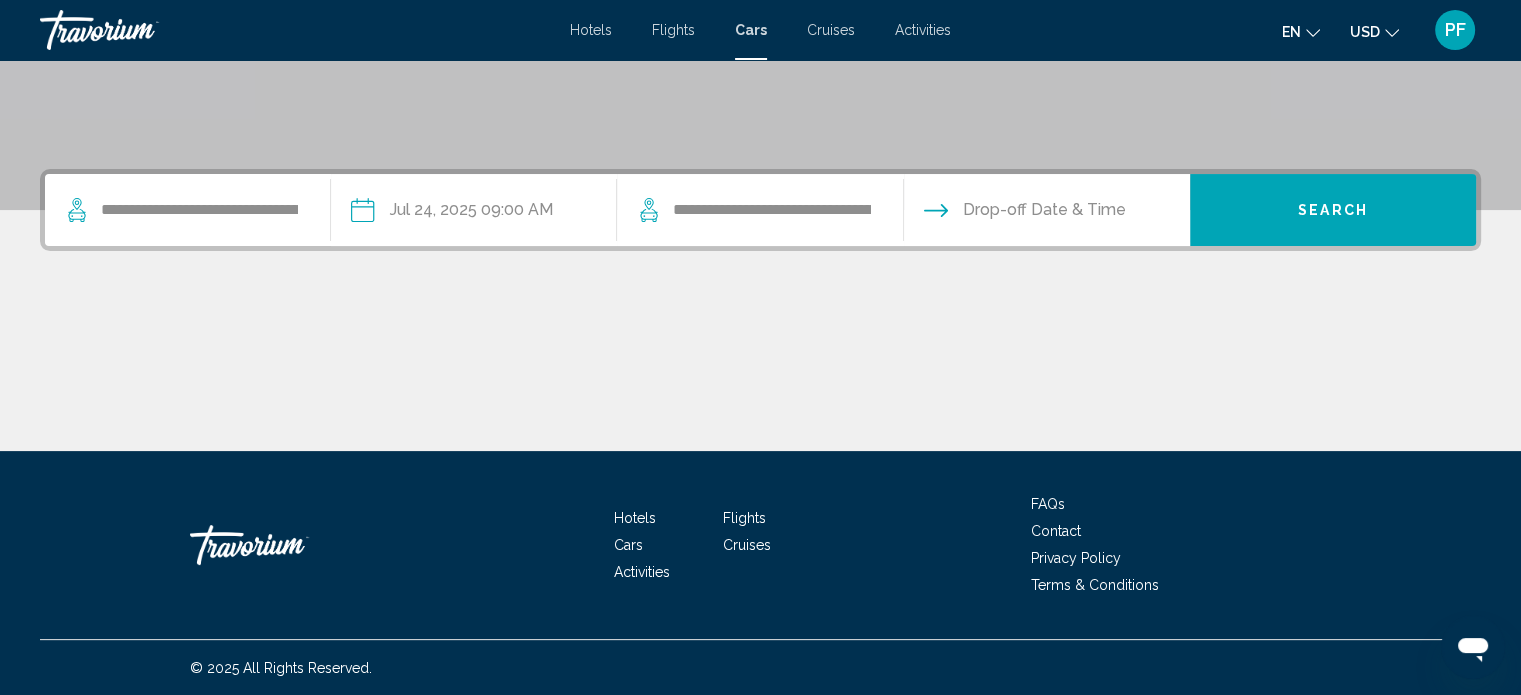 click on "**********" at bounding box center [473, 213] 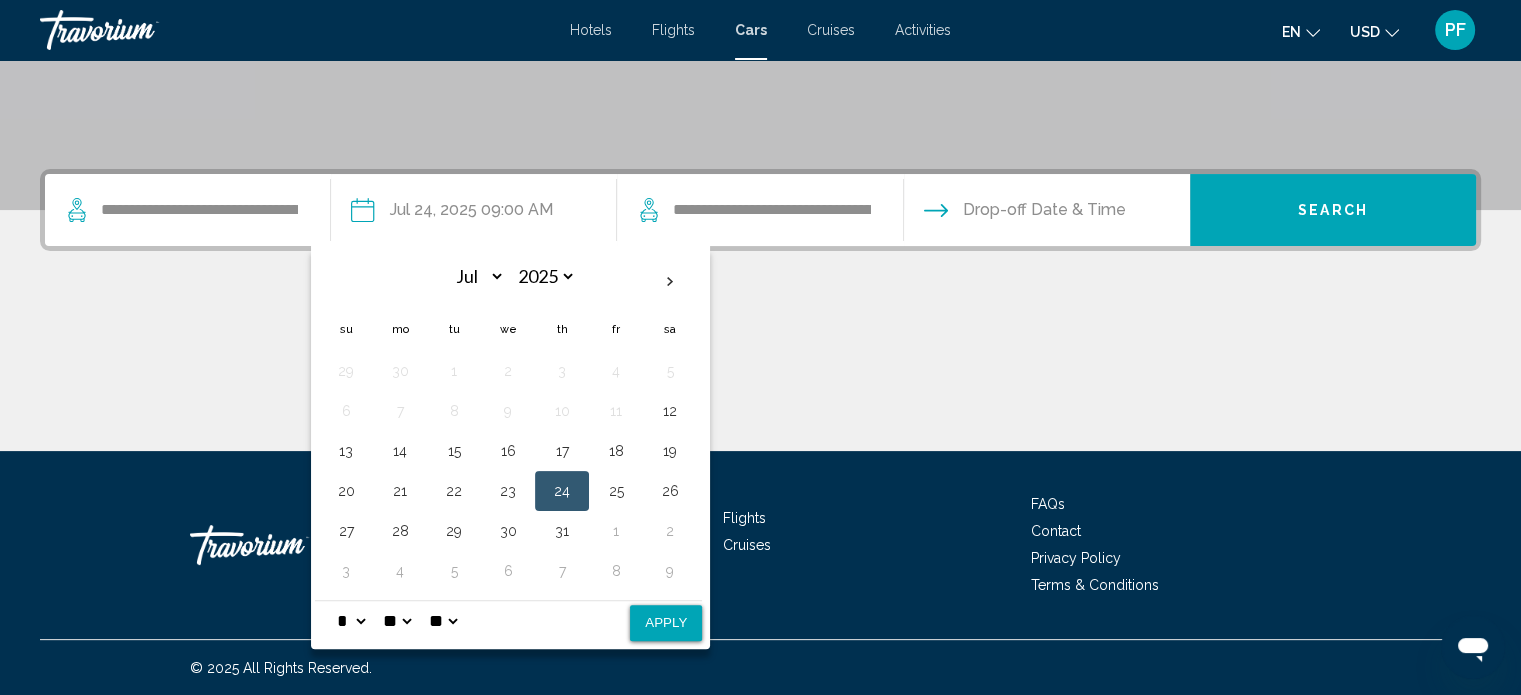 click on "** **" at bounding box center [443, 621] 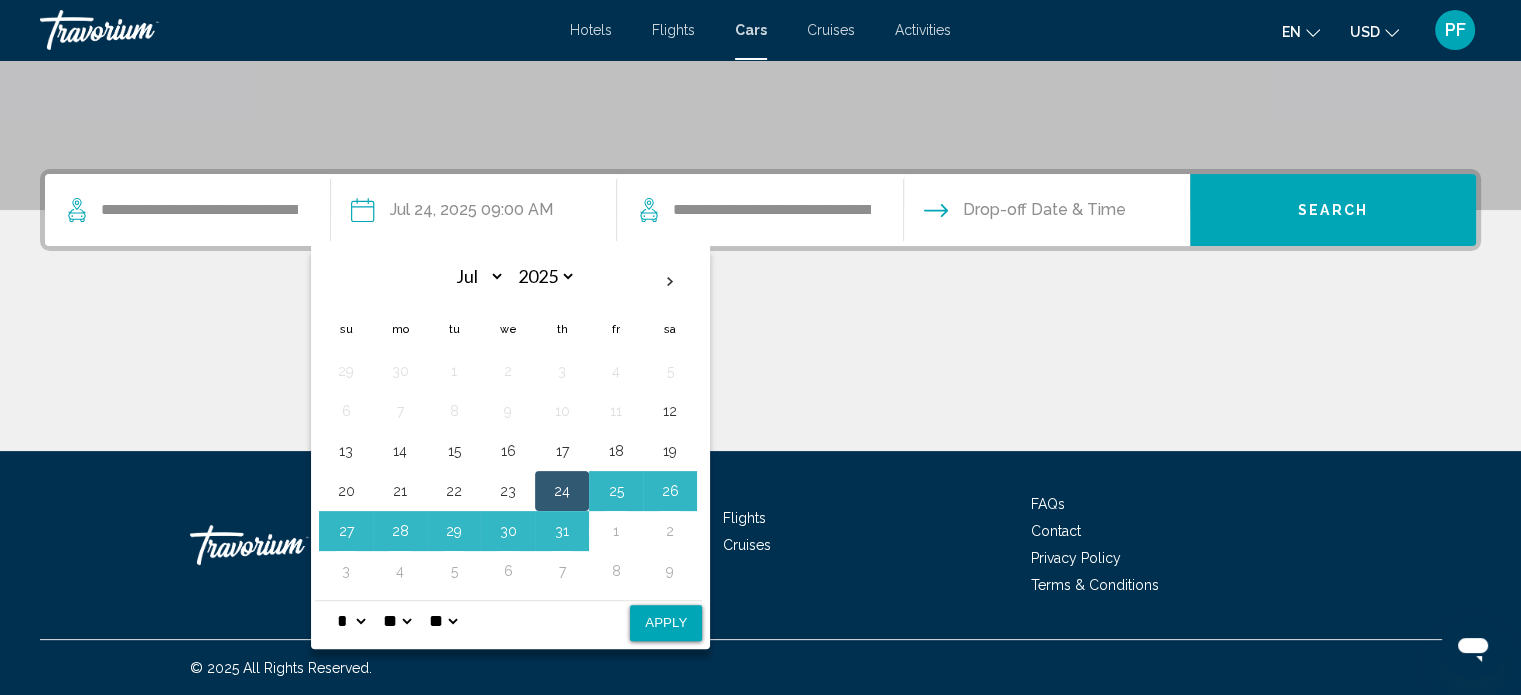 click on "**" at bounding box center (397, 621) 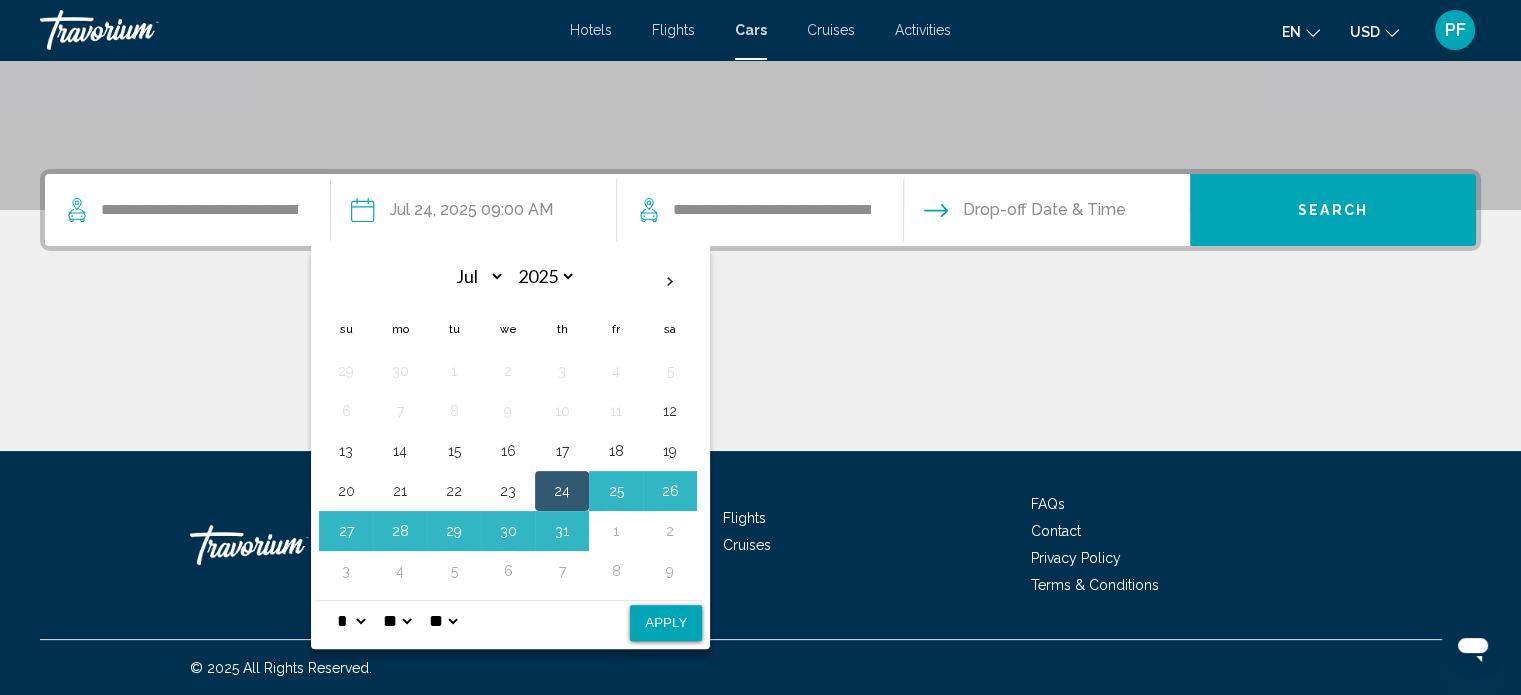 click on "**" at bounding box center [397, 621] 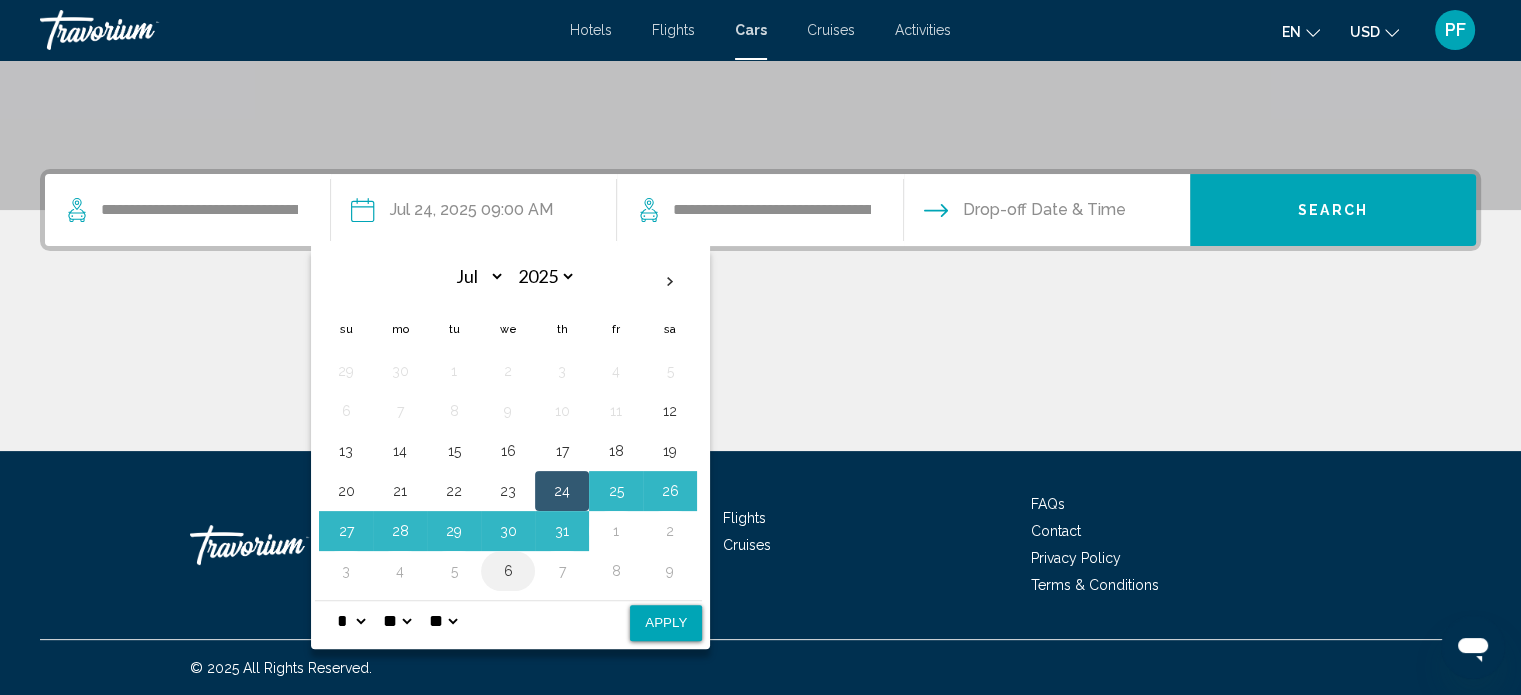 select on "**" 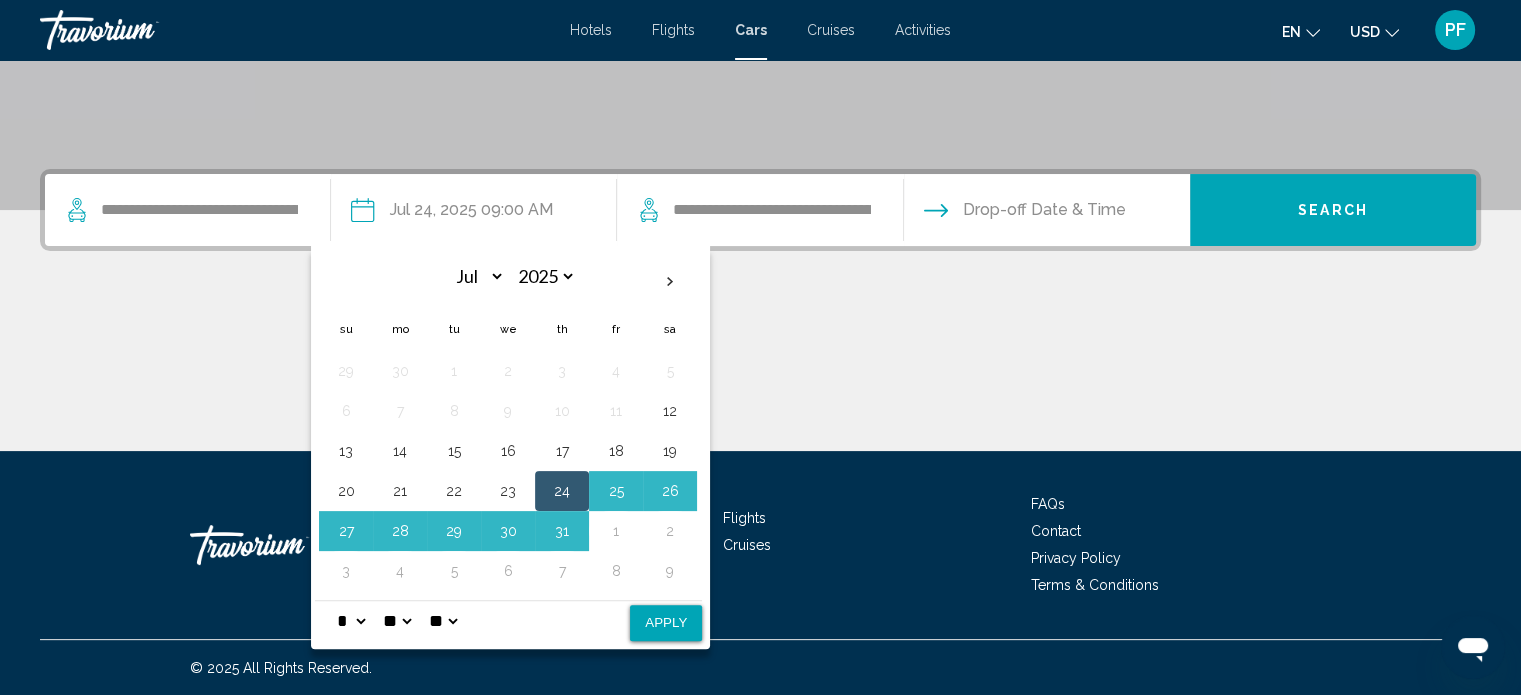 click on "Apply" at bounding box center [666, 623] 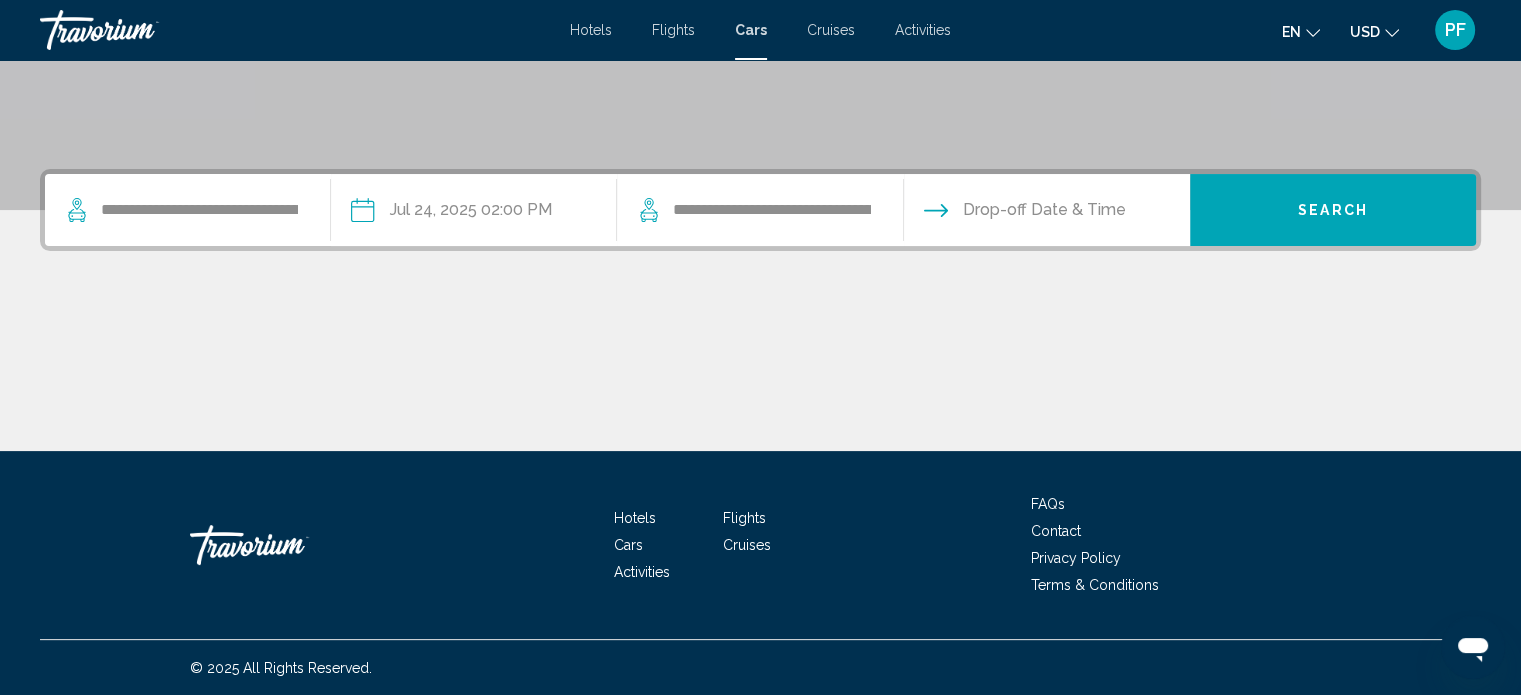 click at bounding box center [1046, 213] 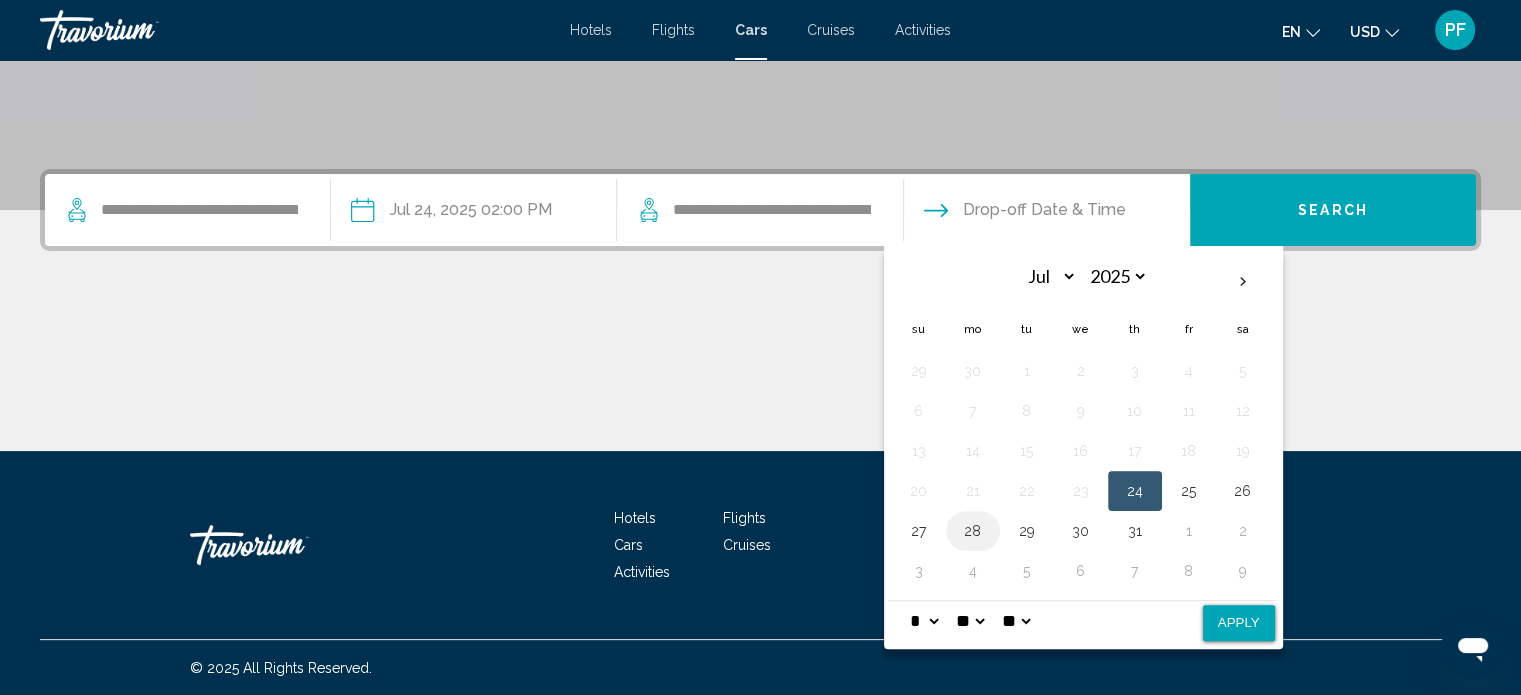 click on "28" at bounding box center [973, 531] 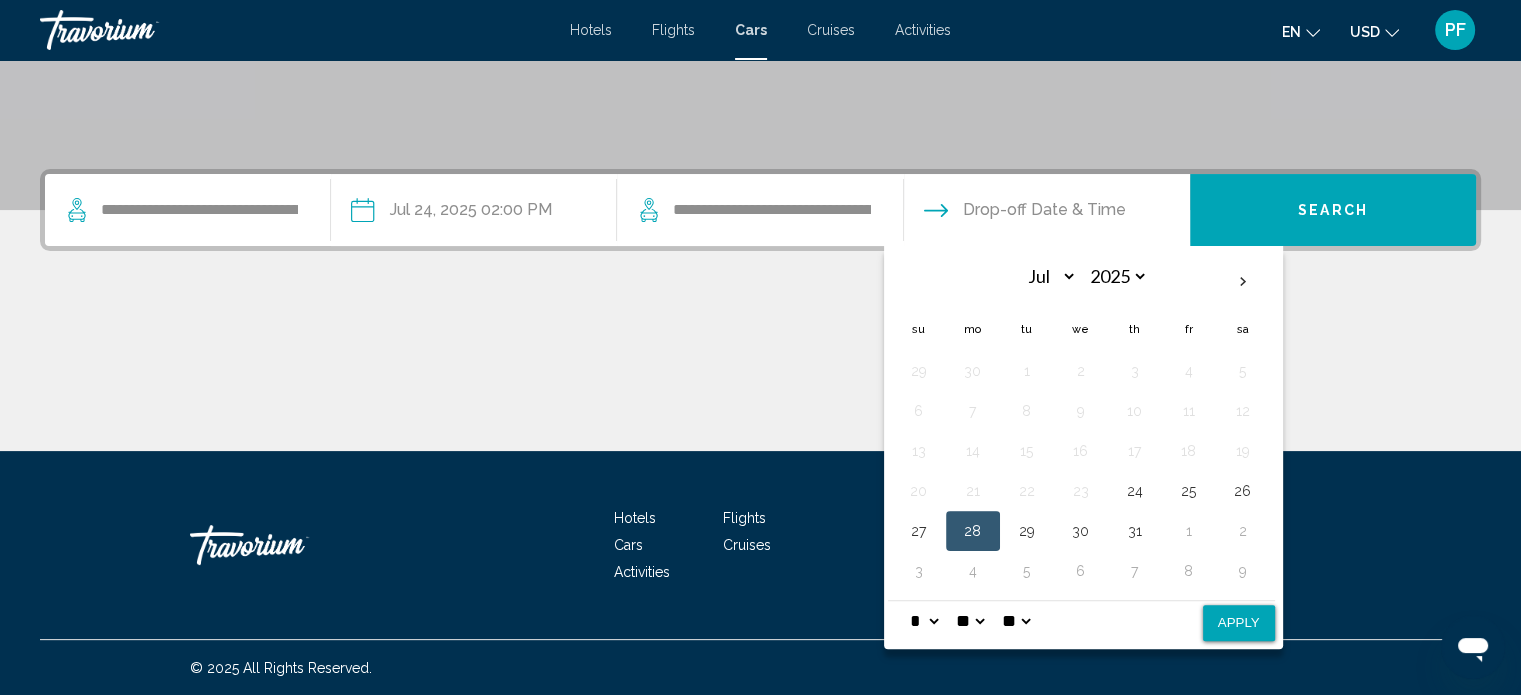 click on "Apply" at bounding box center (1239, 623) 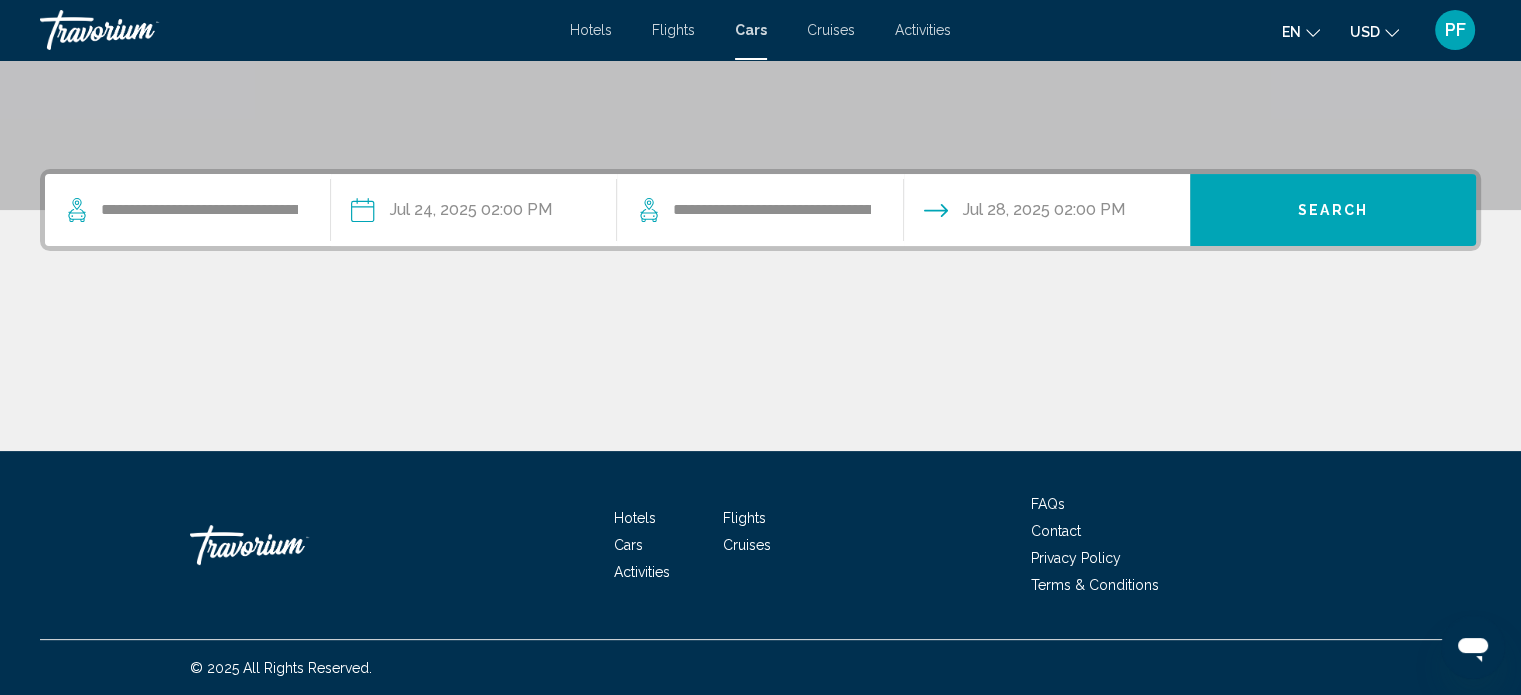 click on "**********" at bounding box center [1046, 213] 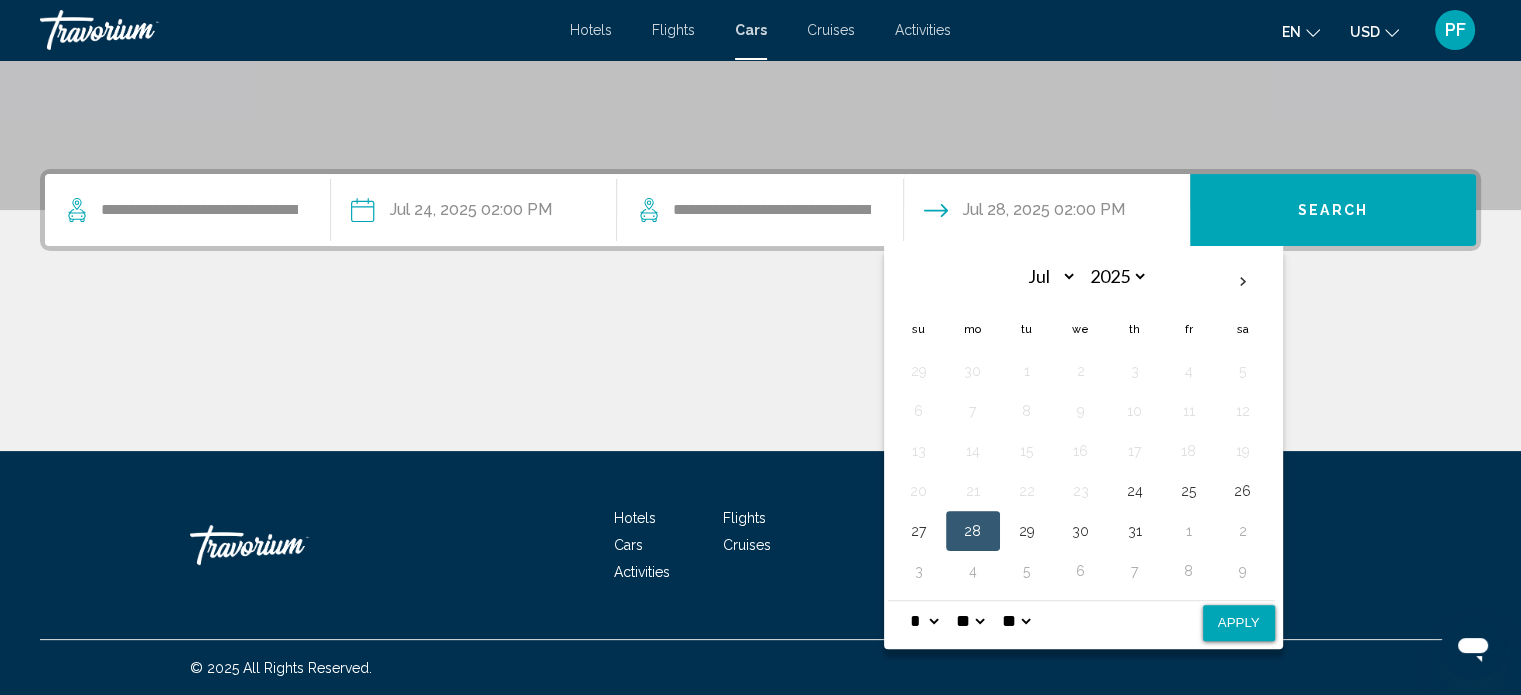 click on "* * * * * * * * * ** ** **" at bounding box center (924, 621) 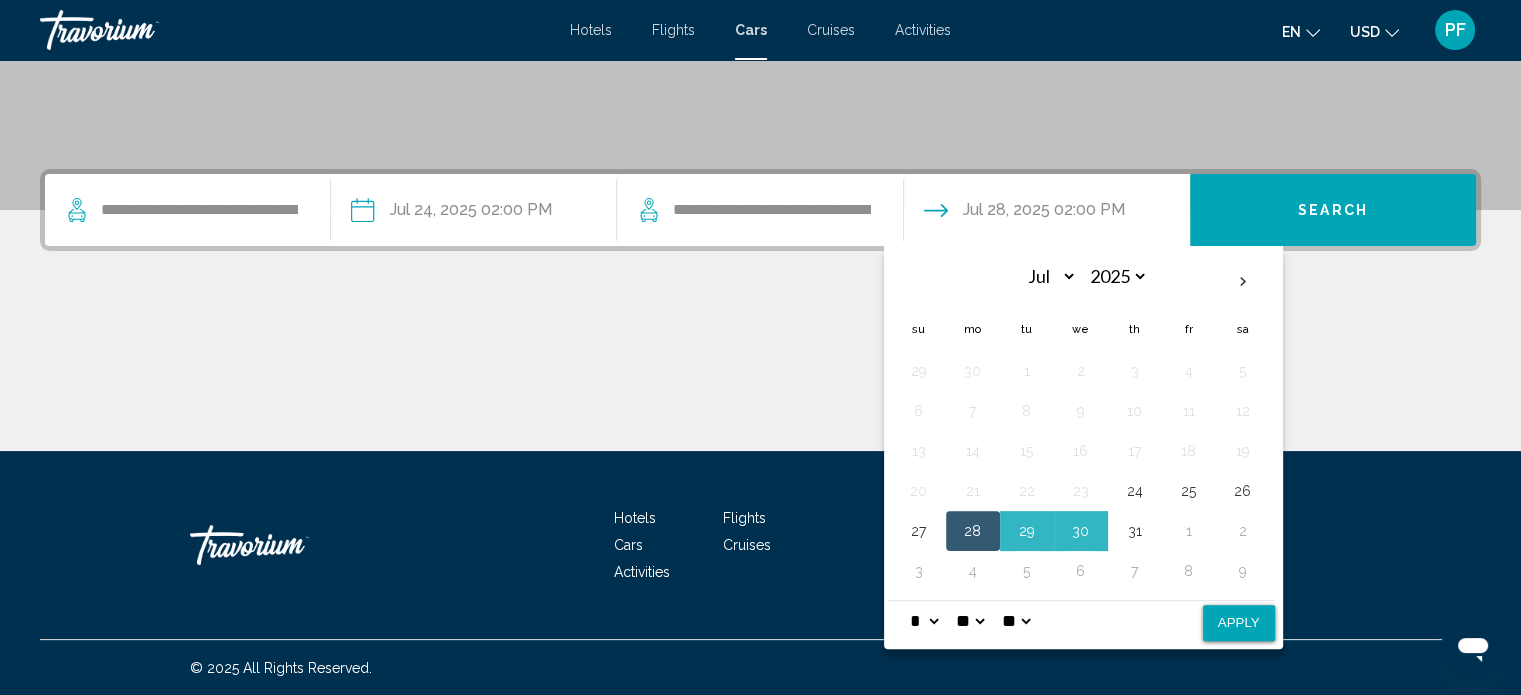 click on "Apply" at bounding box center [1239, 623] 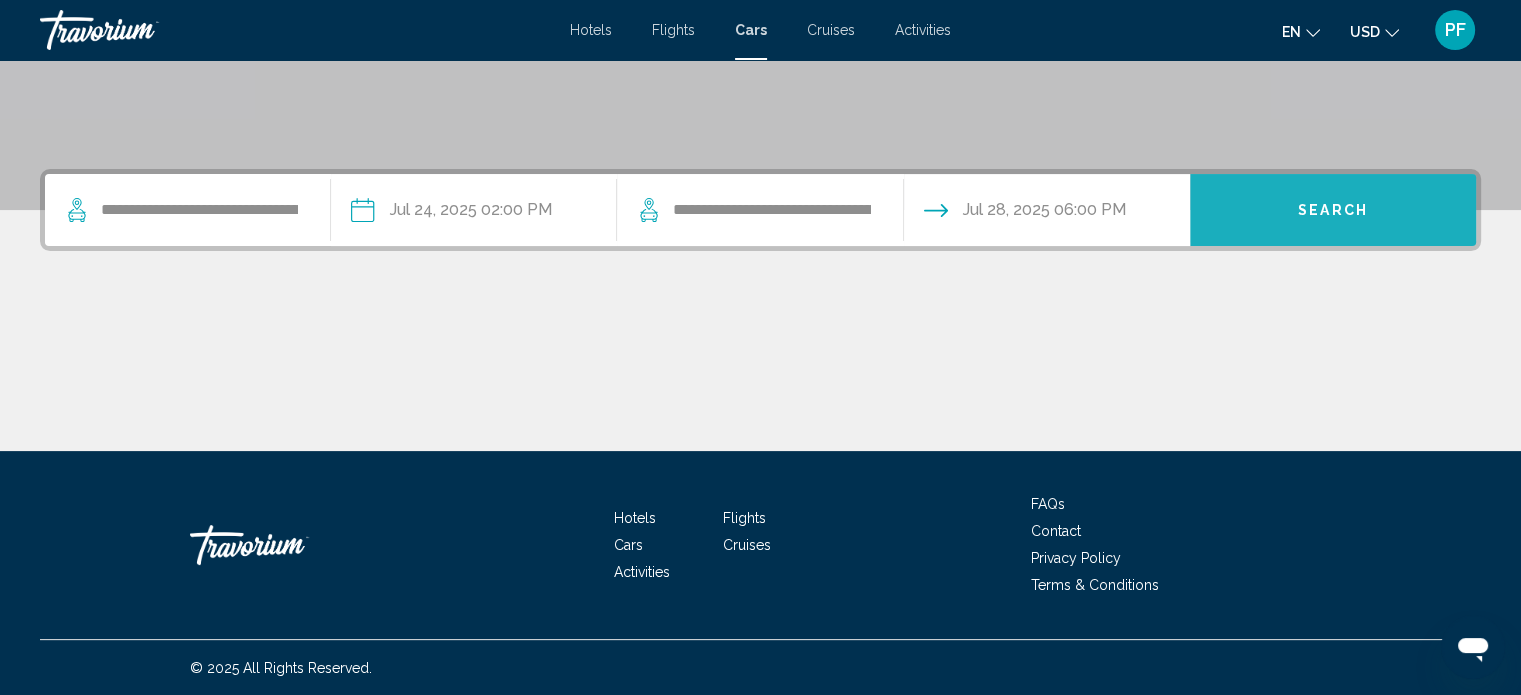 click on "Search" at bounding box center (1333, 210) 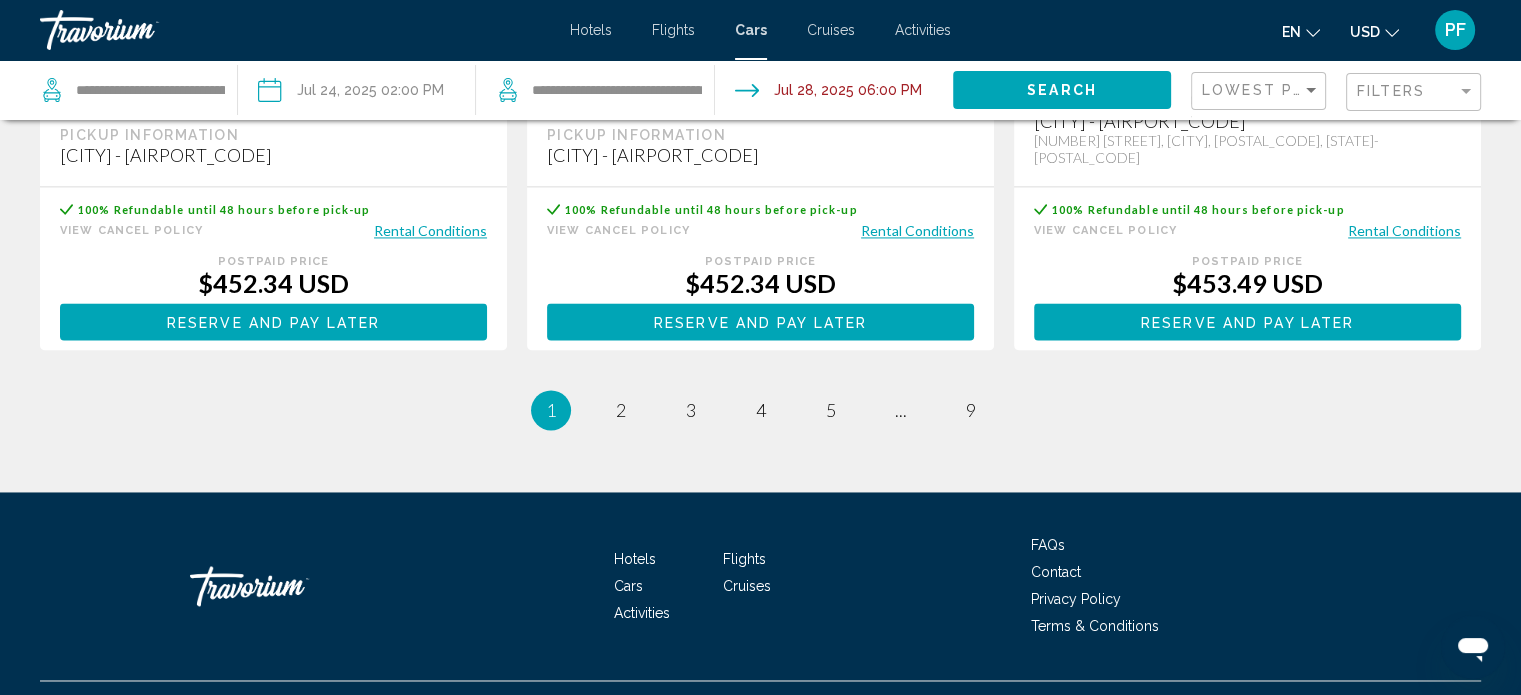 scroll, scrollTop: 3032, scrollLeft: 0, axis: vertical 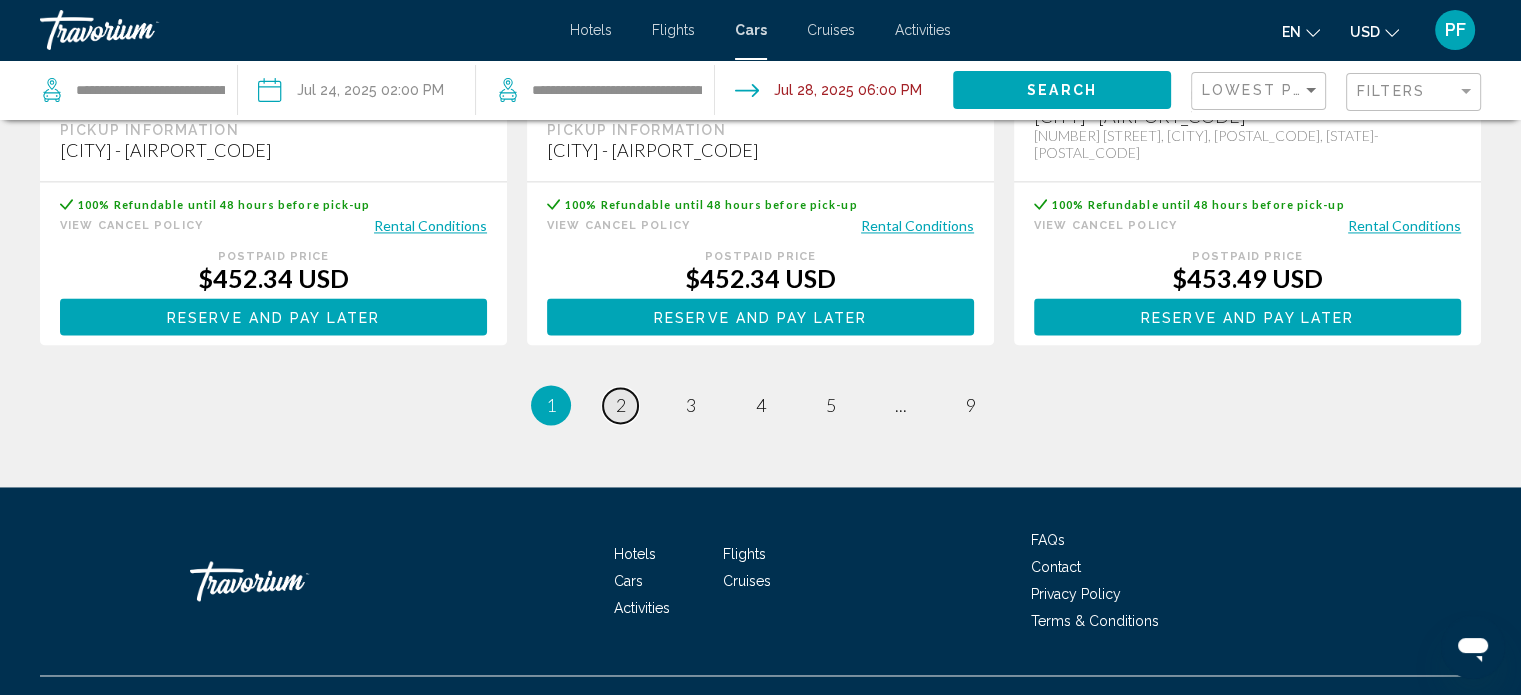 click on "page  2" at bounding box center [620, 405] 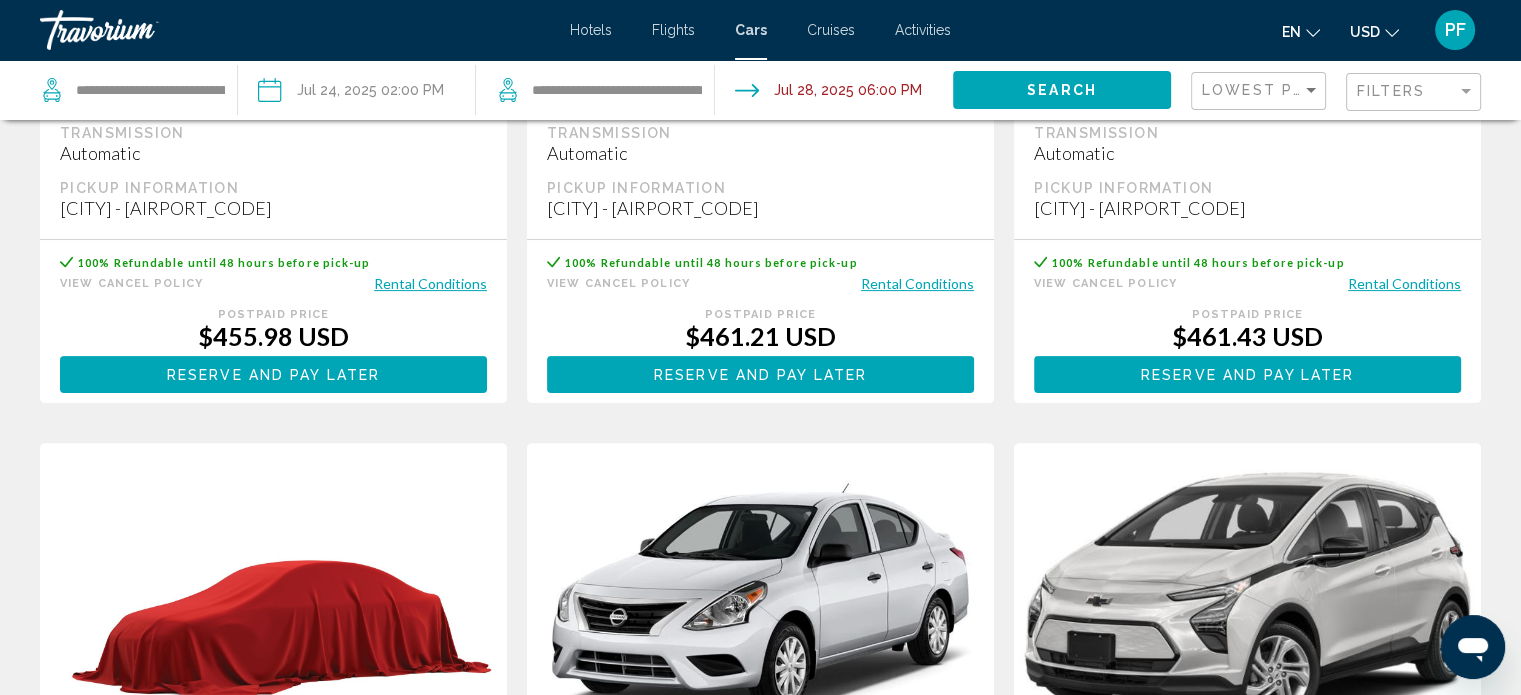 scroll, scrollTop: 265, scrollLeft: 0, axis: vertical 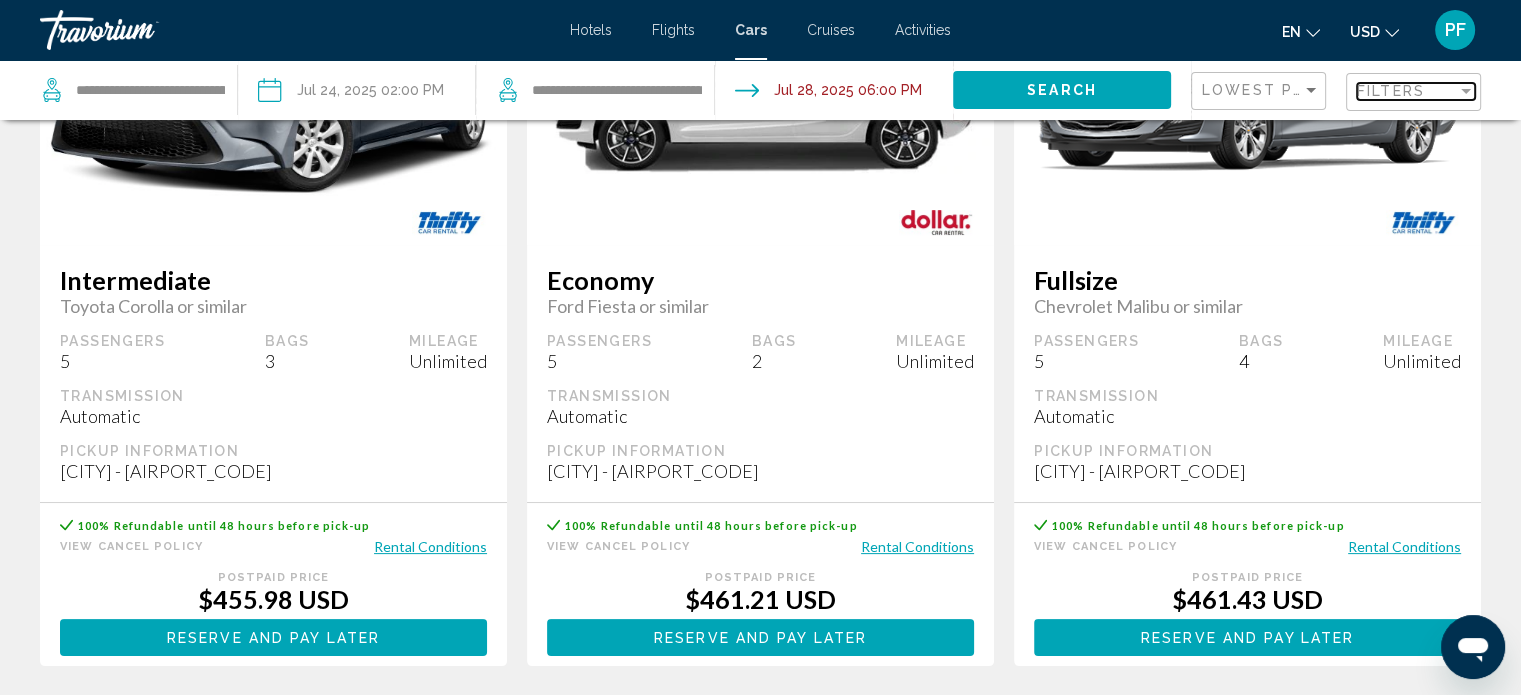 click on "Filters" at bounding box center (1391, 91) 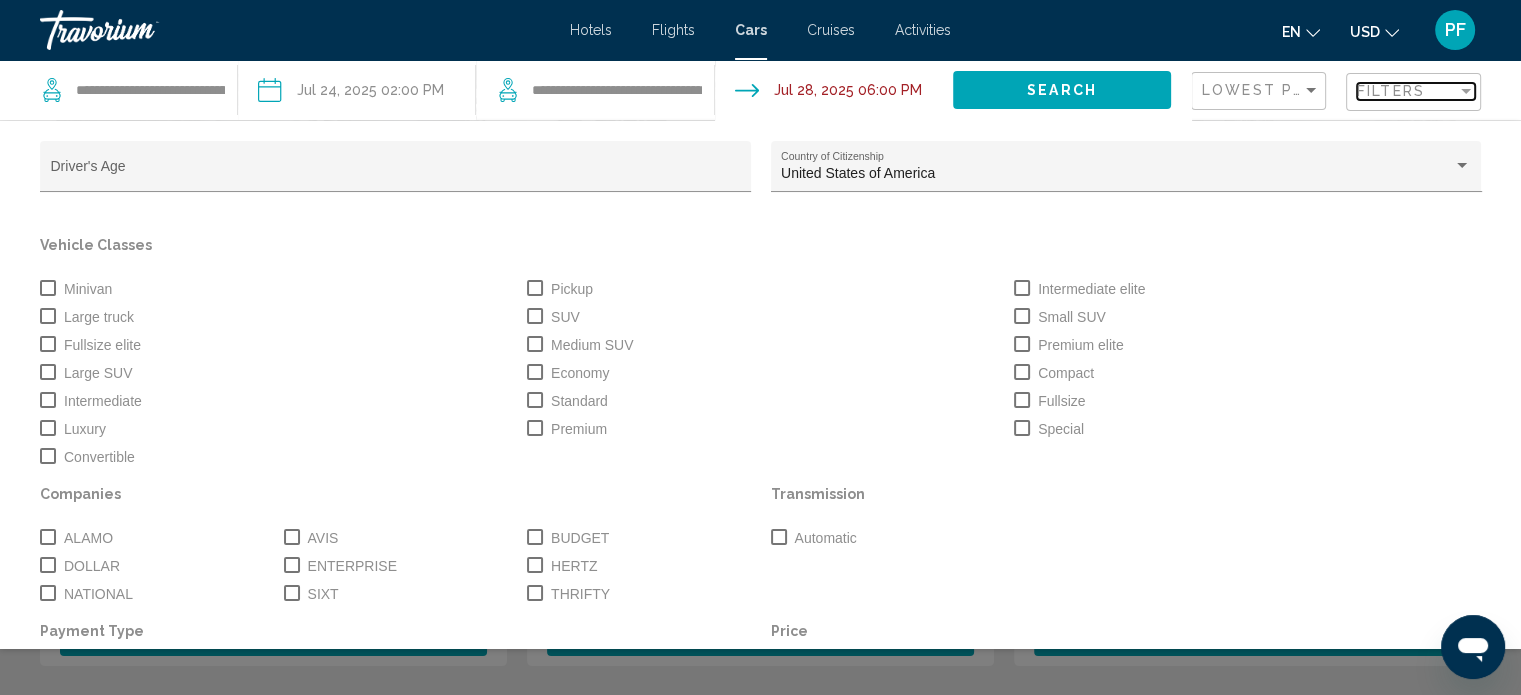 scroll, scrollTop: 160, scrollLeft: 0, axis: vertical 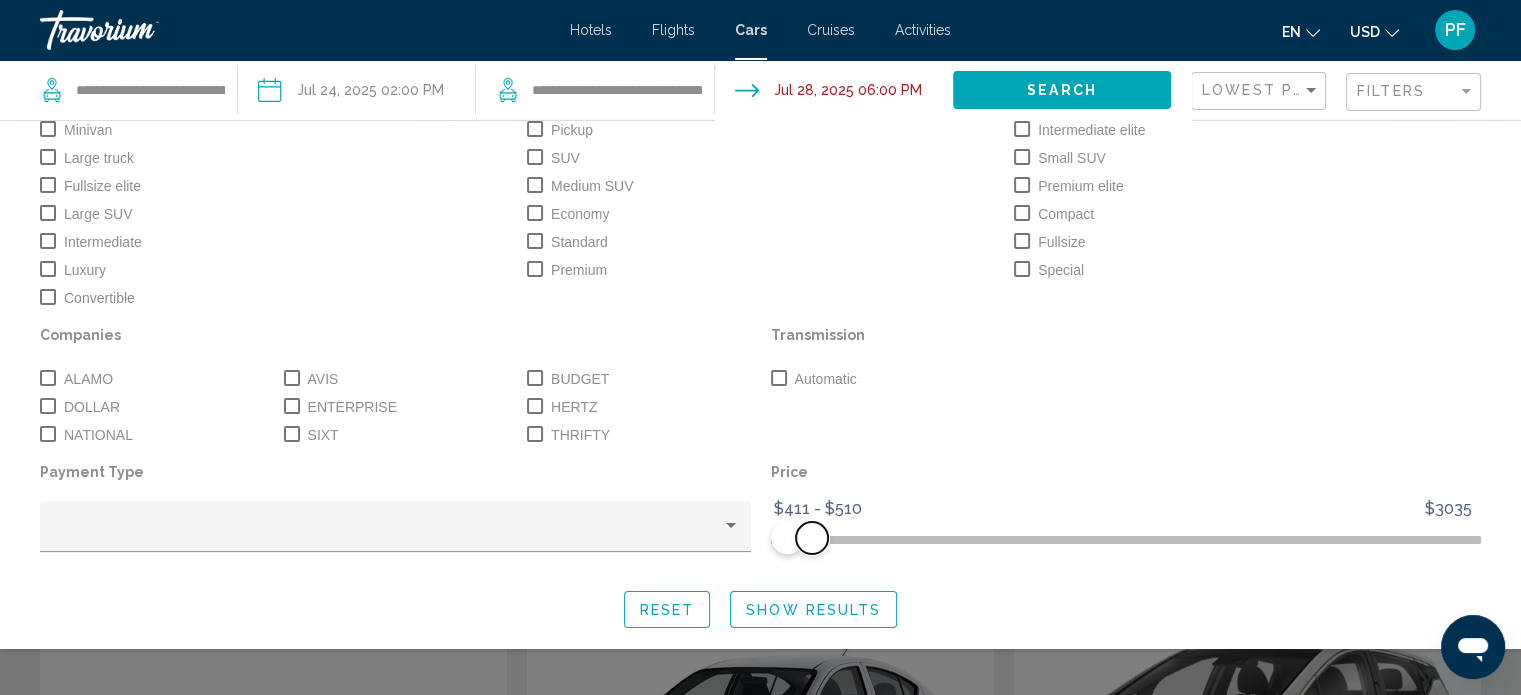 drag, startPoint x: 1441, startPoint y: 534, endPoint x: 804, endPoint y: 535, distance: 637.0008 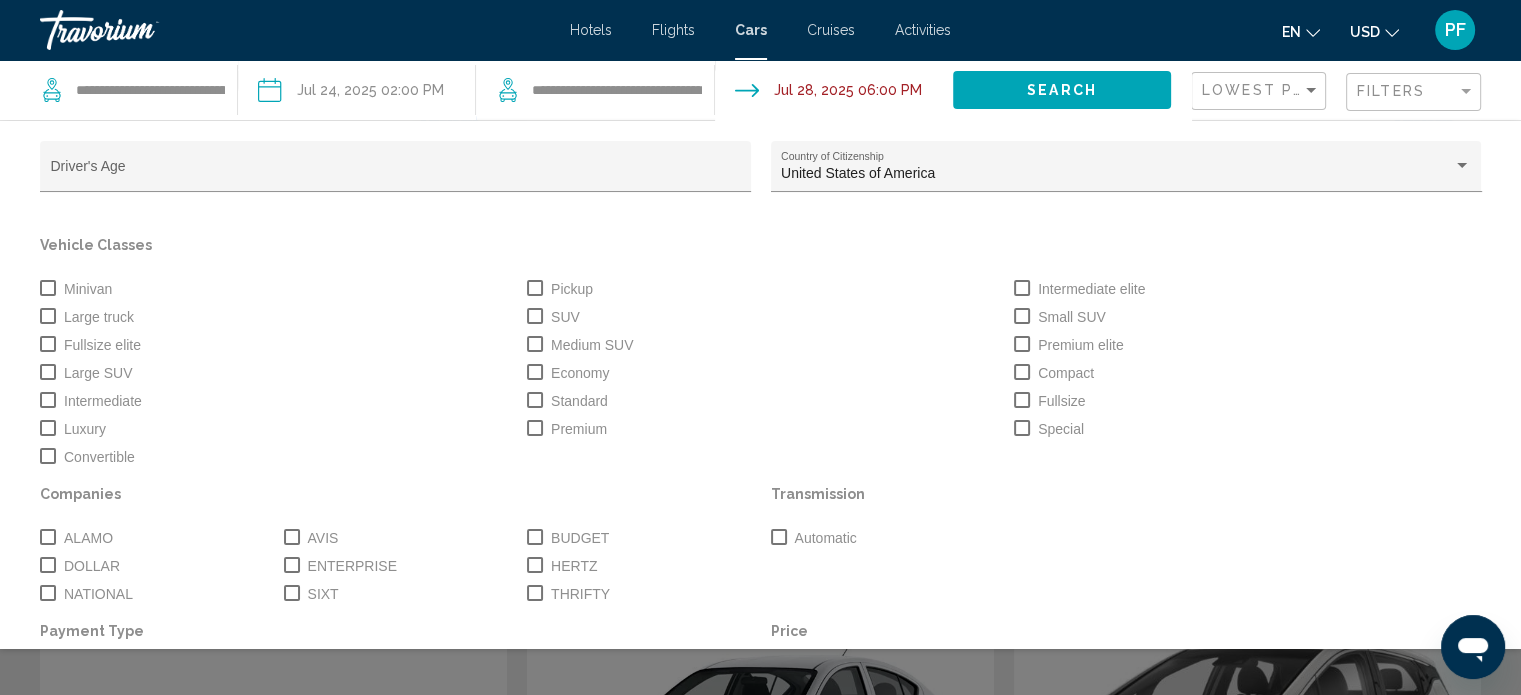 scroll, scrollTop: 0, scrollLeft: 0, axis: both 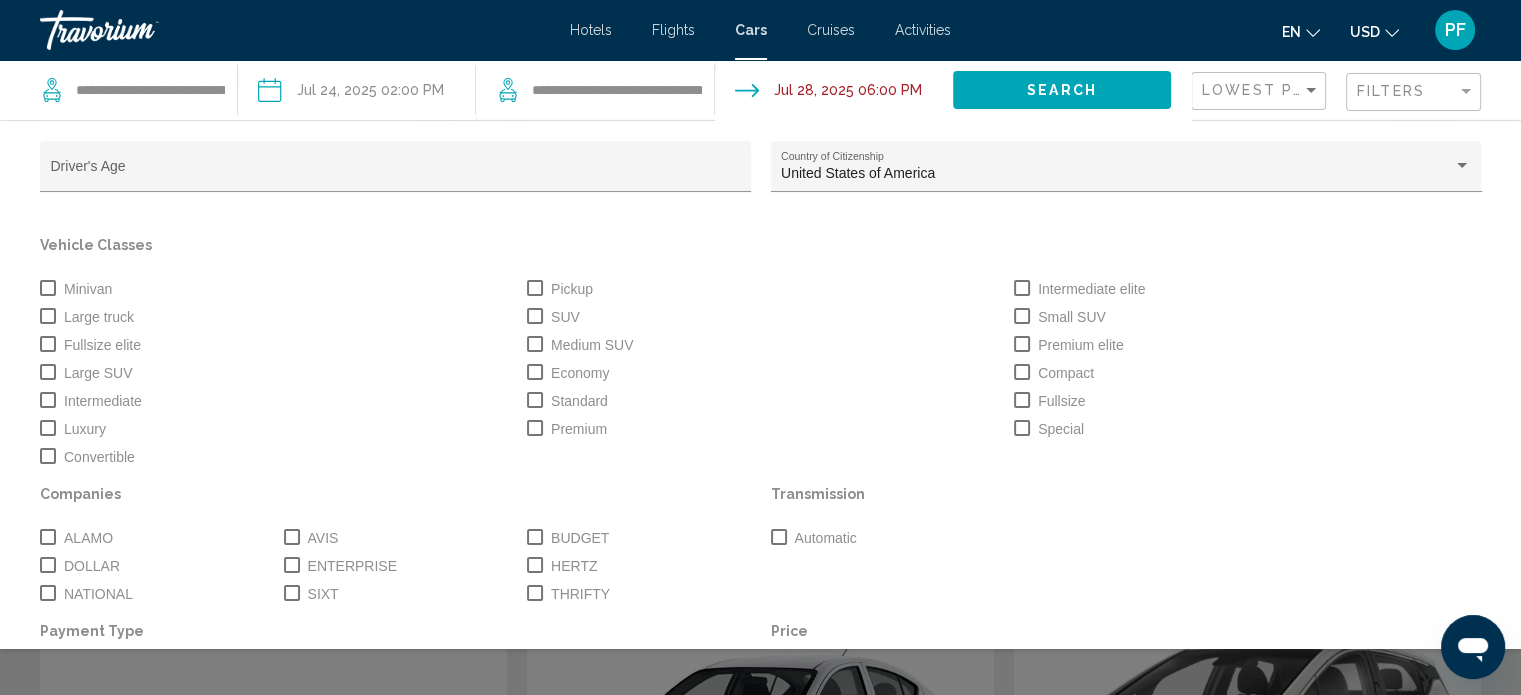 click at bounding box center (48, 288) 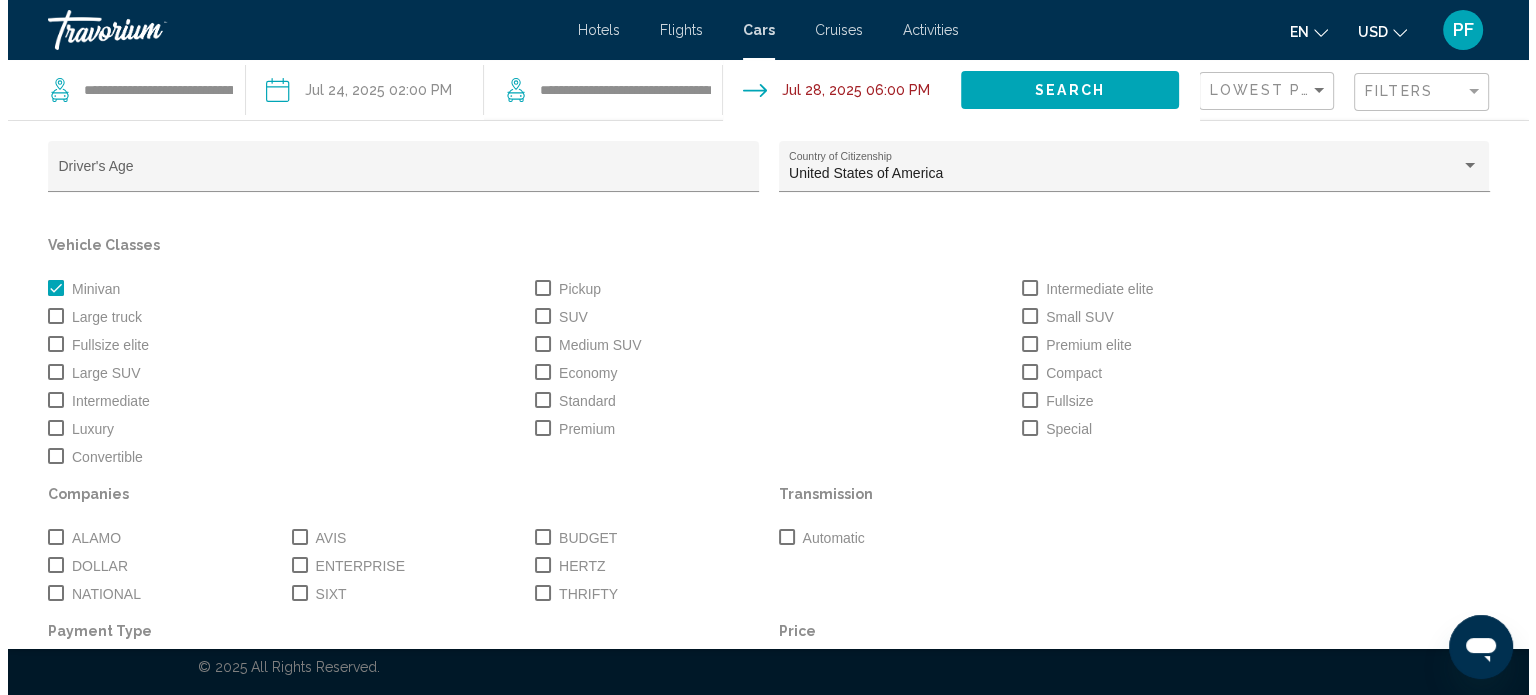 scroll, scrollTop: 0, scrollLeft: 0, axis: both 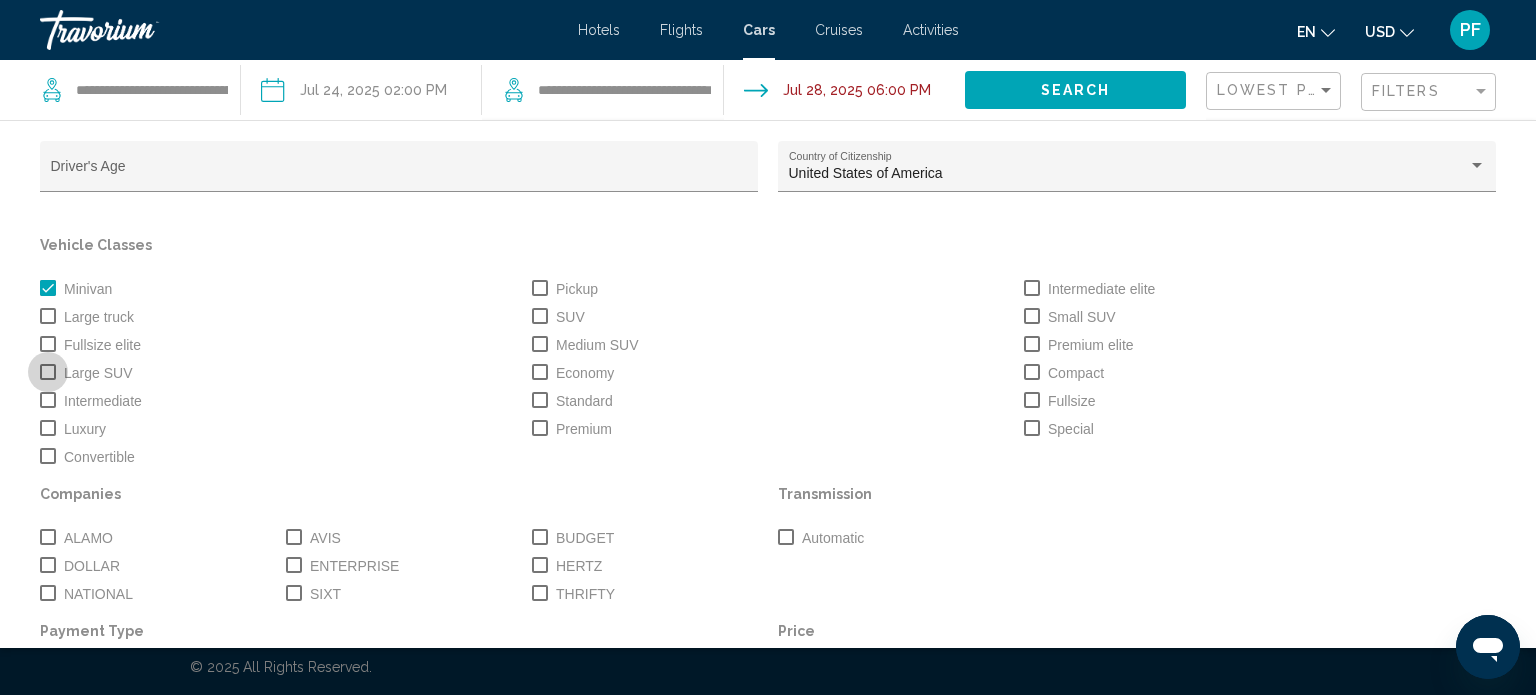 click at bounding box center (48, 372) 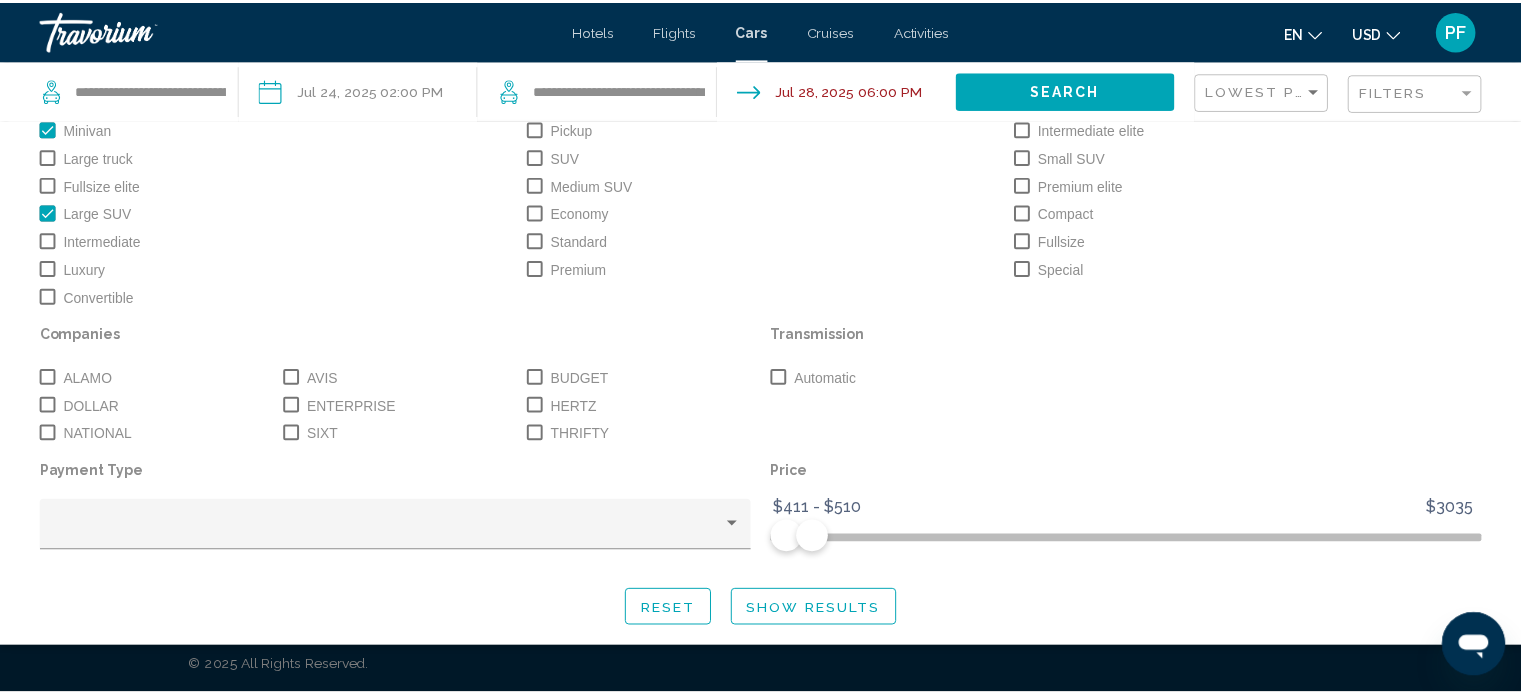 scroll, scrollTop: 160, scrollLeft: 0, axis: vertical 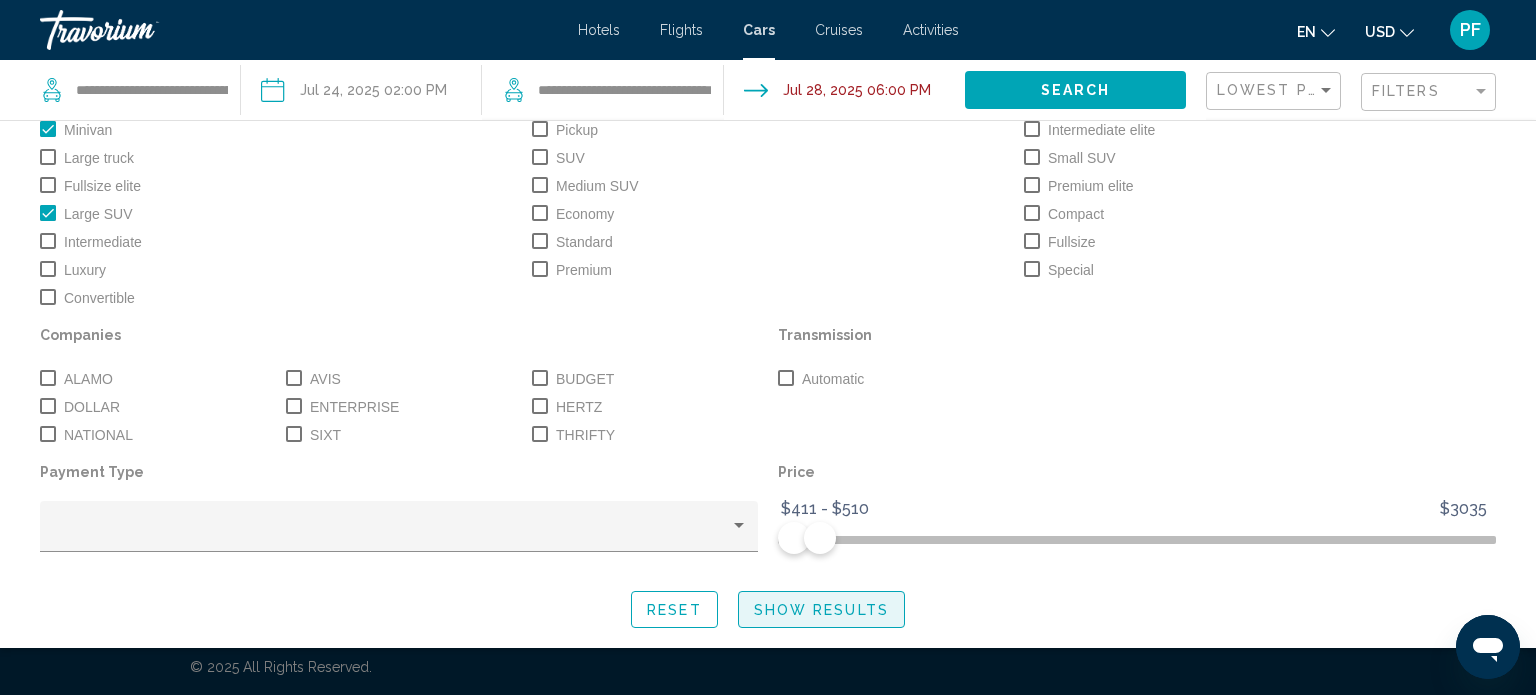 click on "Show Results" 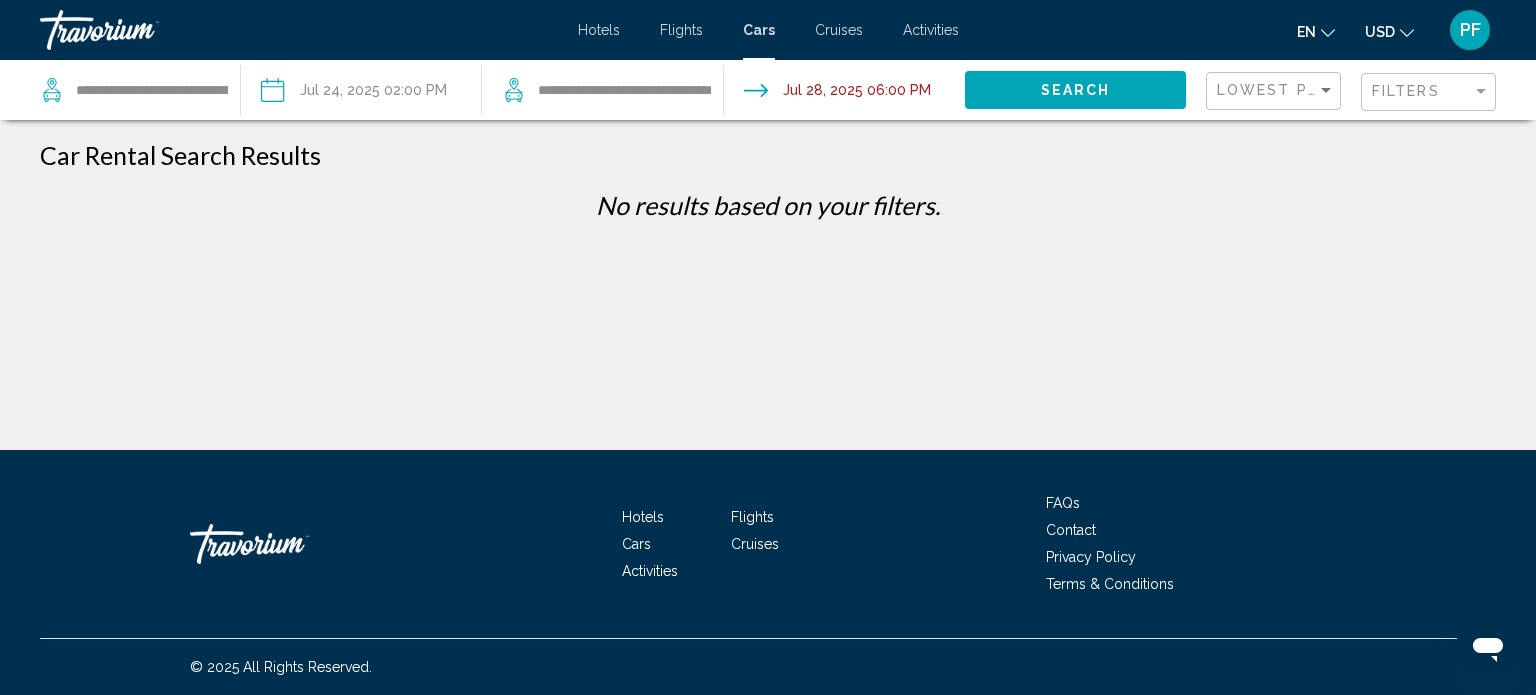 click on "Filters" 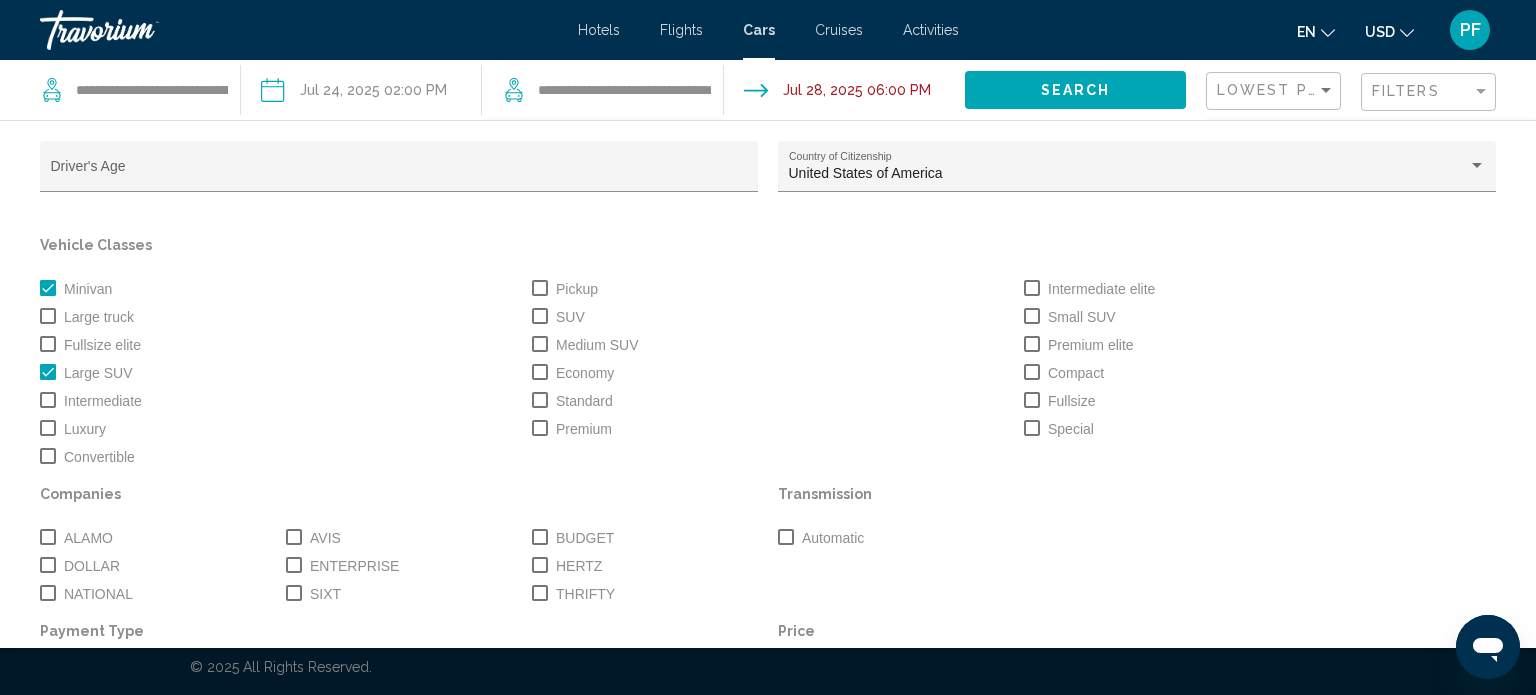 click at bounding box center (48, 372) 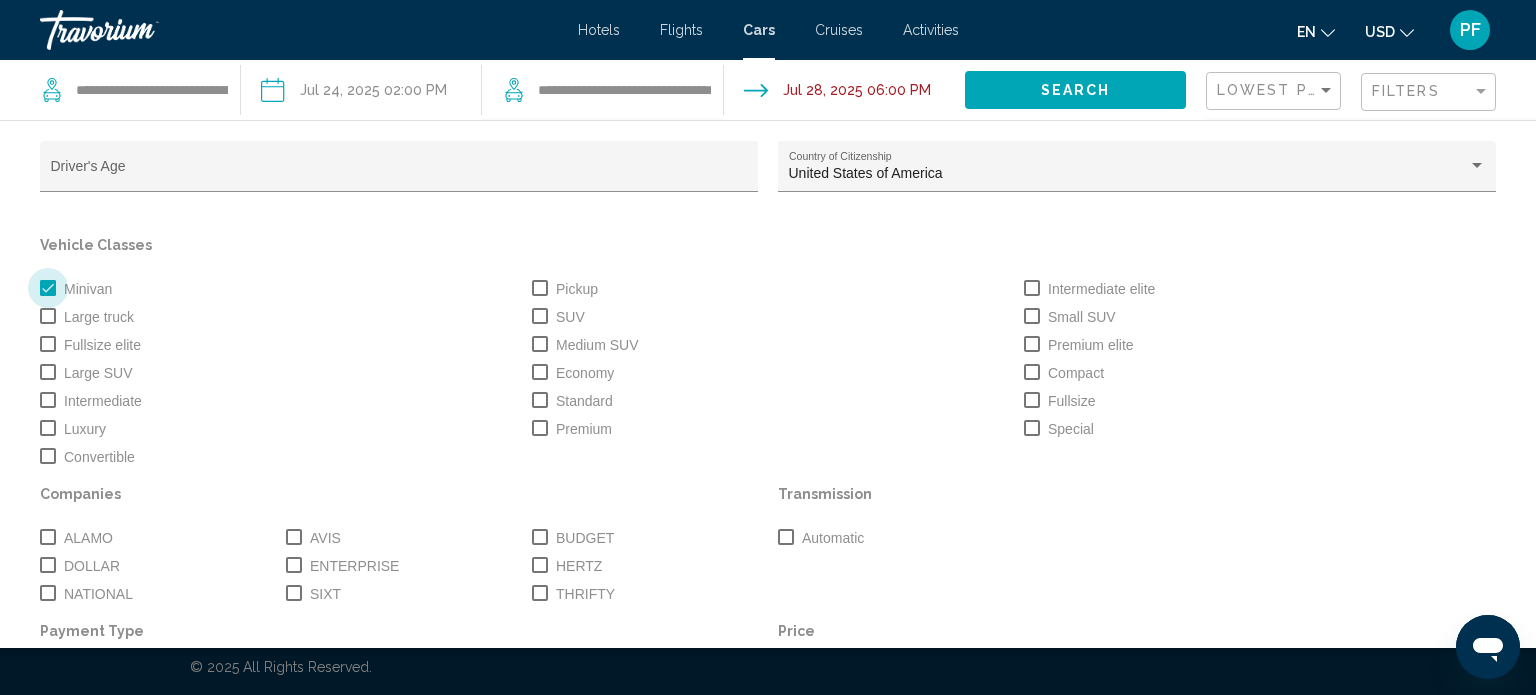 click at bounding box center (48, 288) 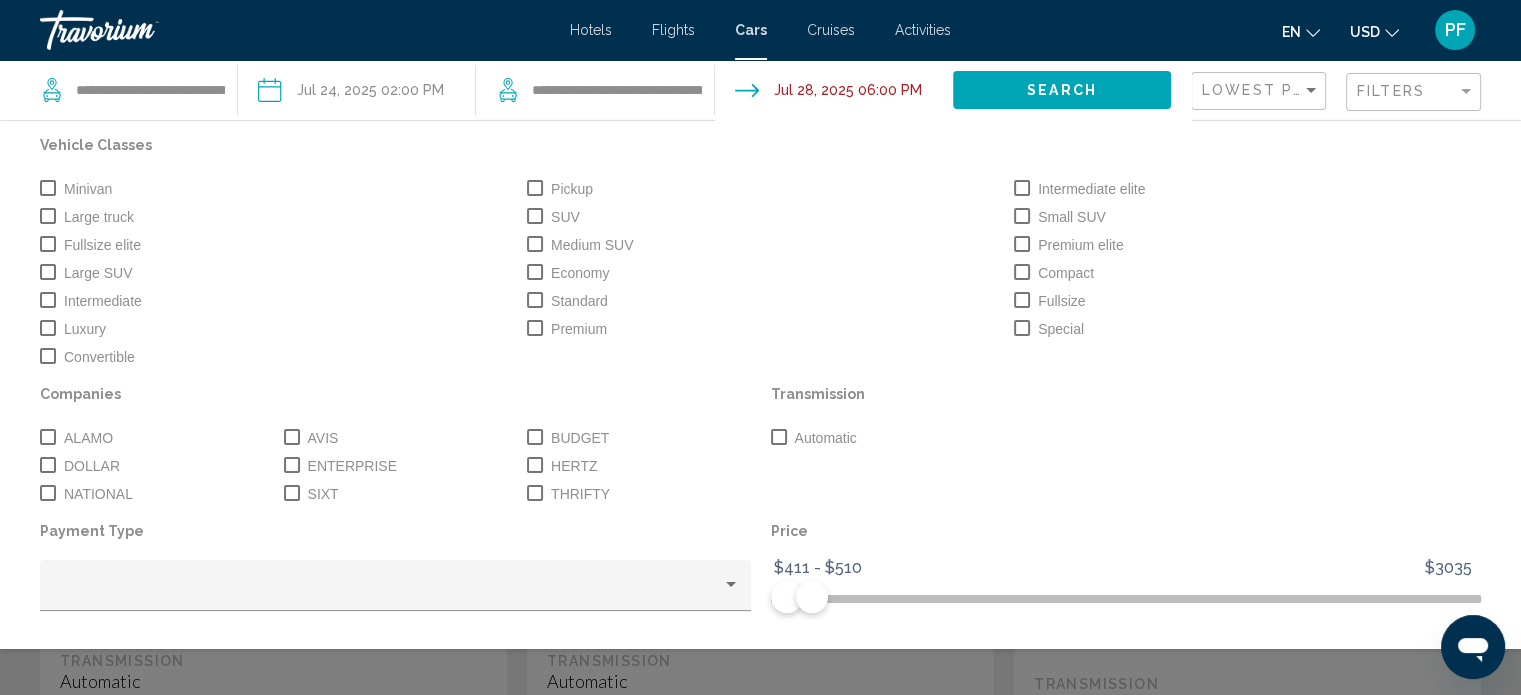 scroll, scrollTop: 160, scrollLeft: 0, axis: vertical 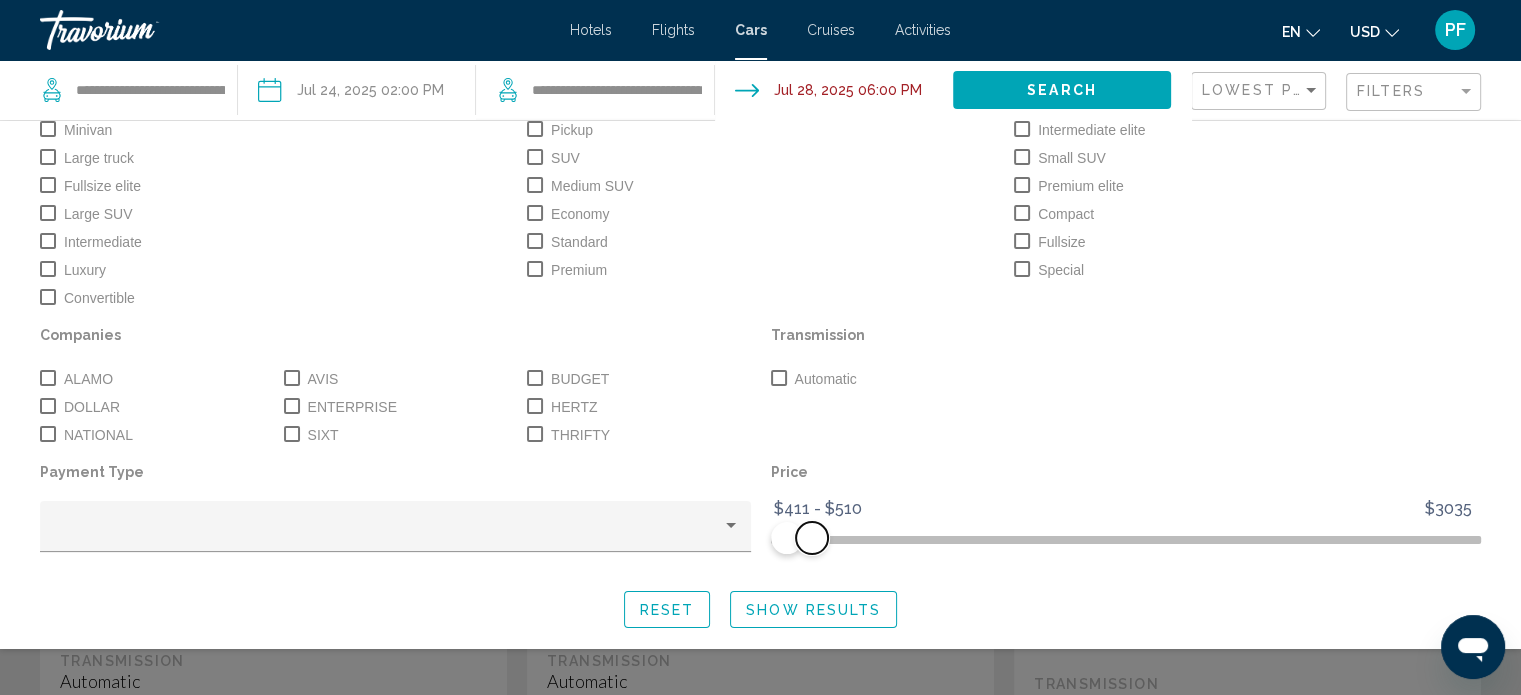 click 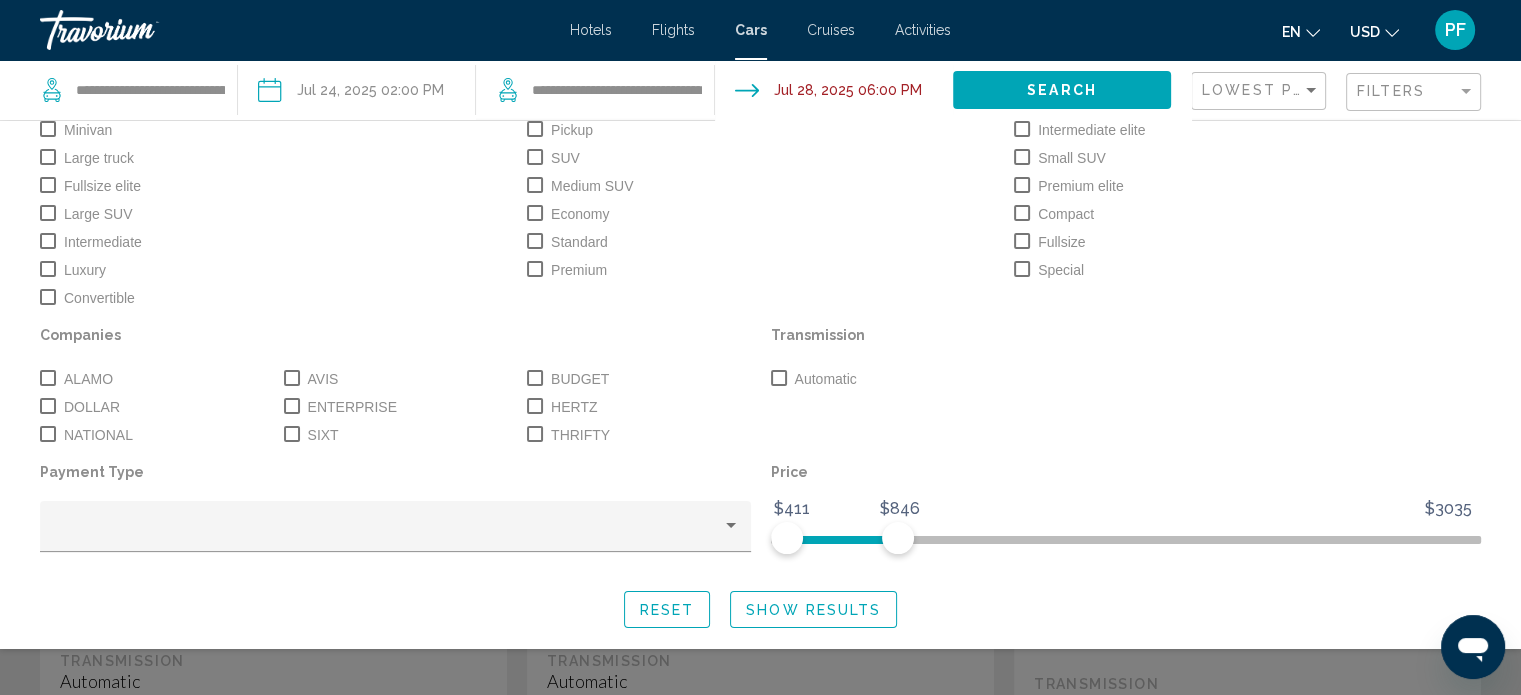 click on "Show Results" 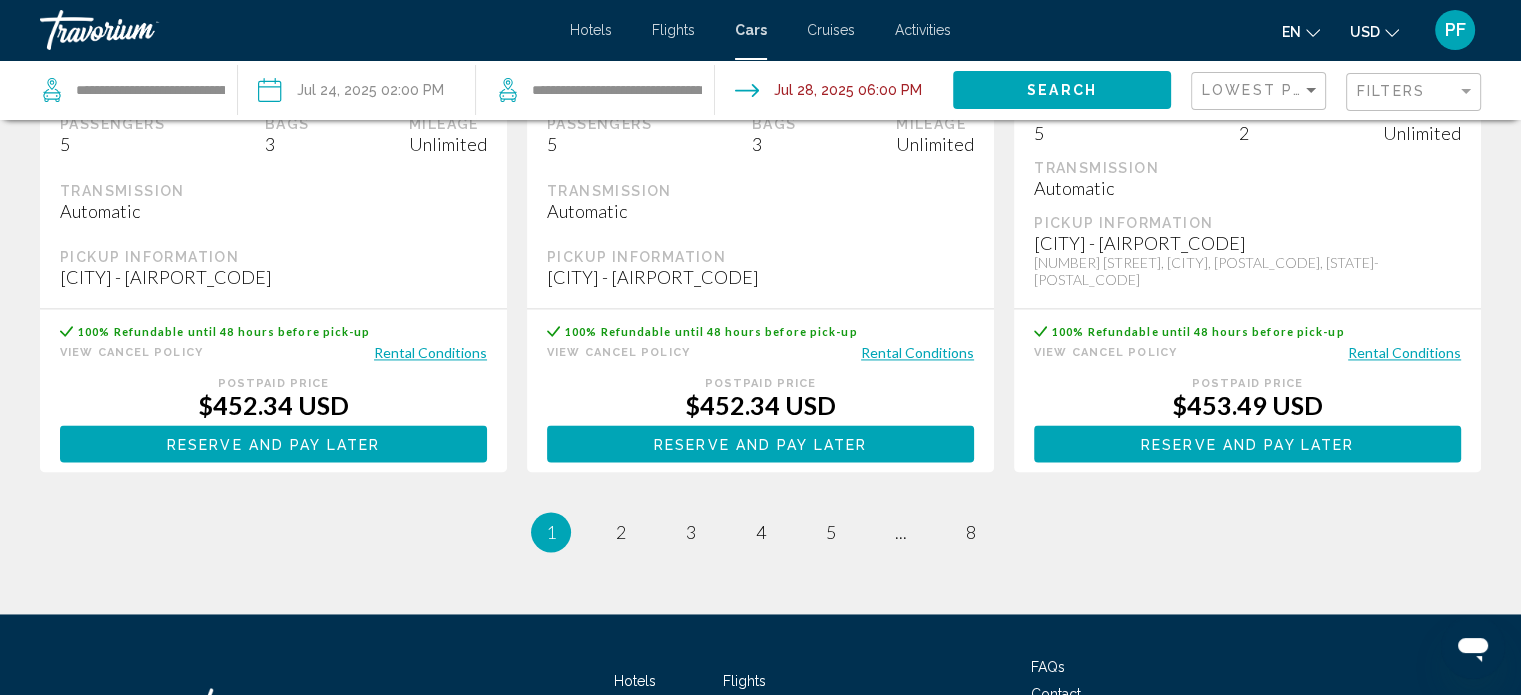 scroll, scrollTop: 3032, scrollLeft: 0, axis: vertical 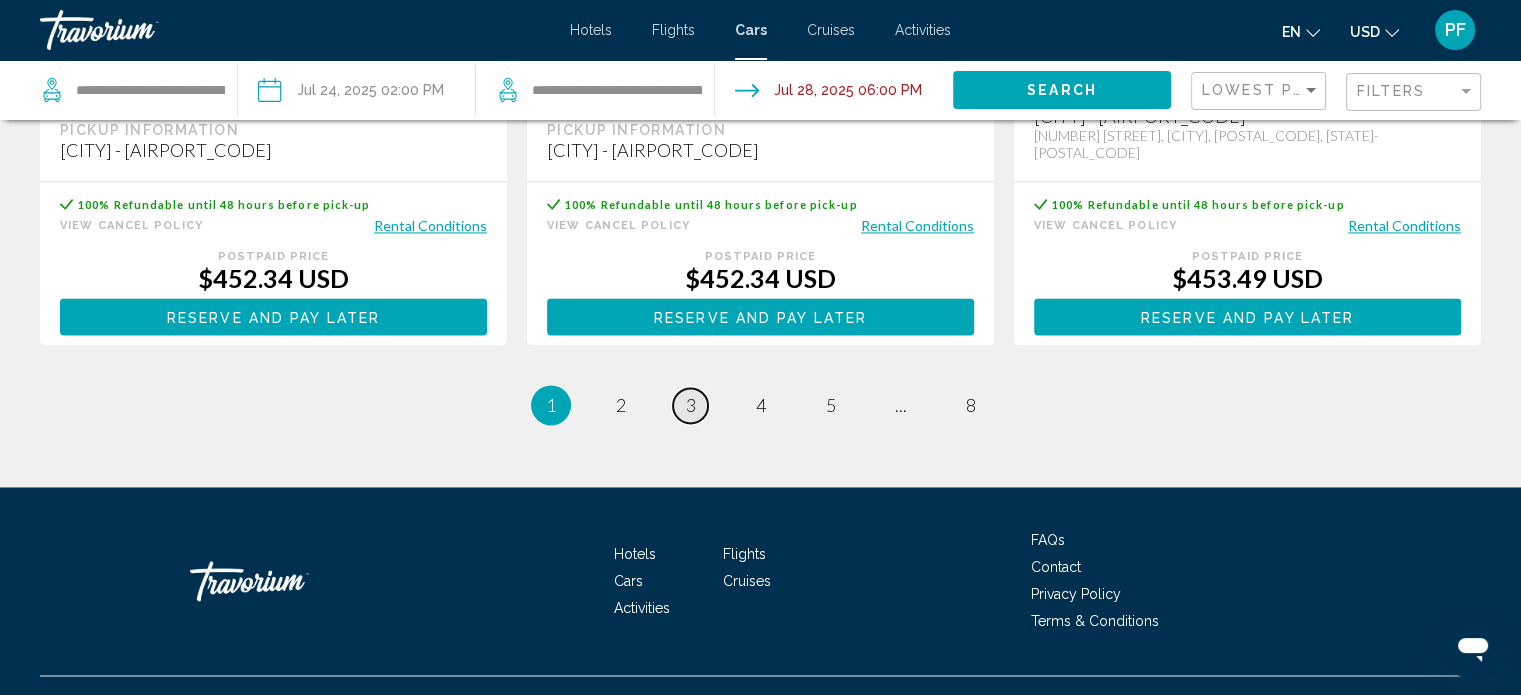 click on "page  3" at bounding box center (690, 405) 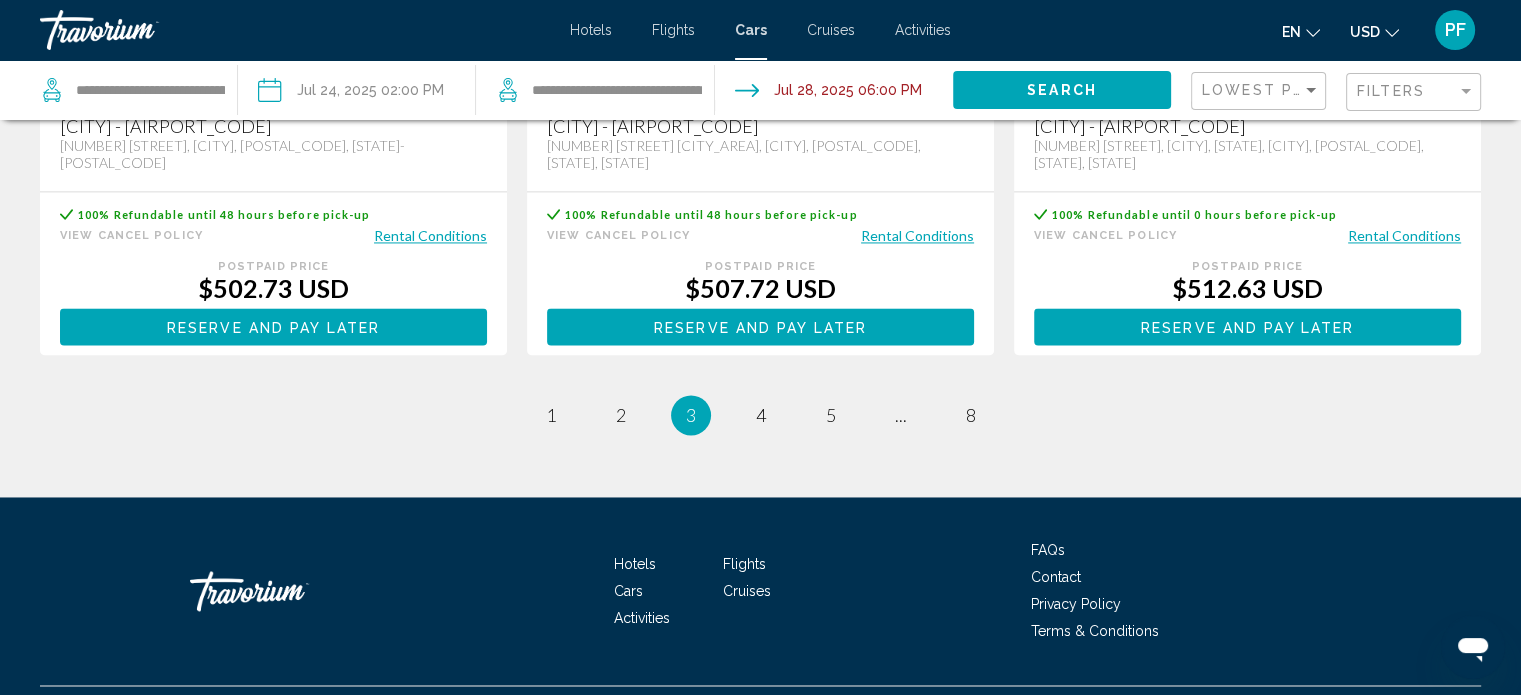 scroll, scrollTop: 3100, scrollLeft: 0, axis: vertical 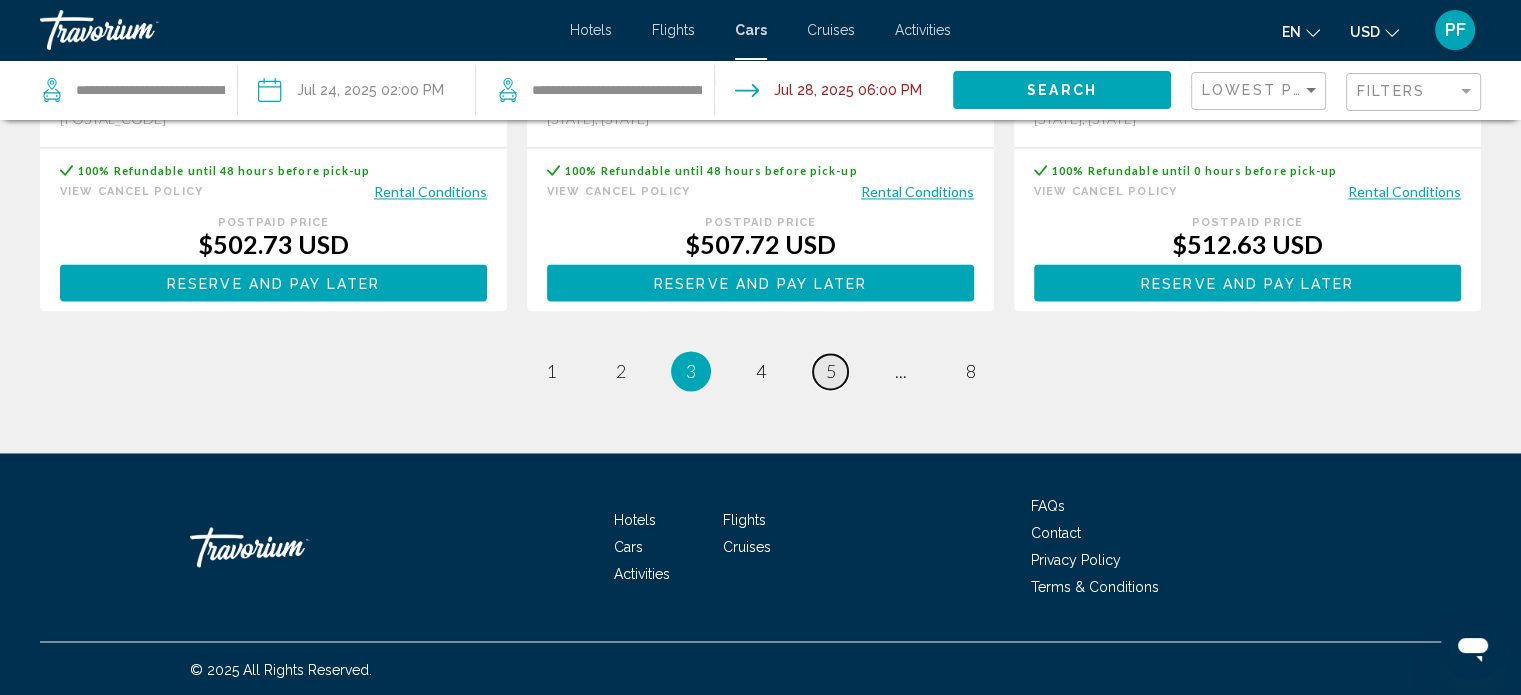 click on "5" at bounding box center (831, 371) 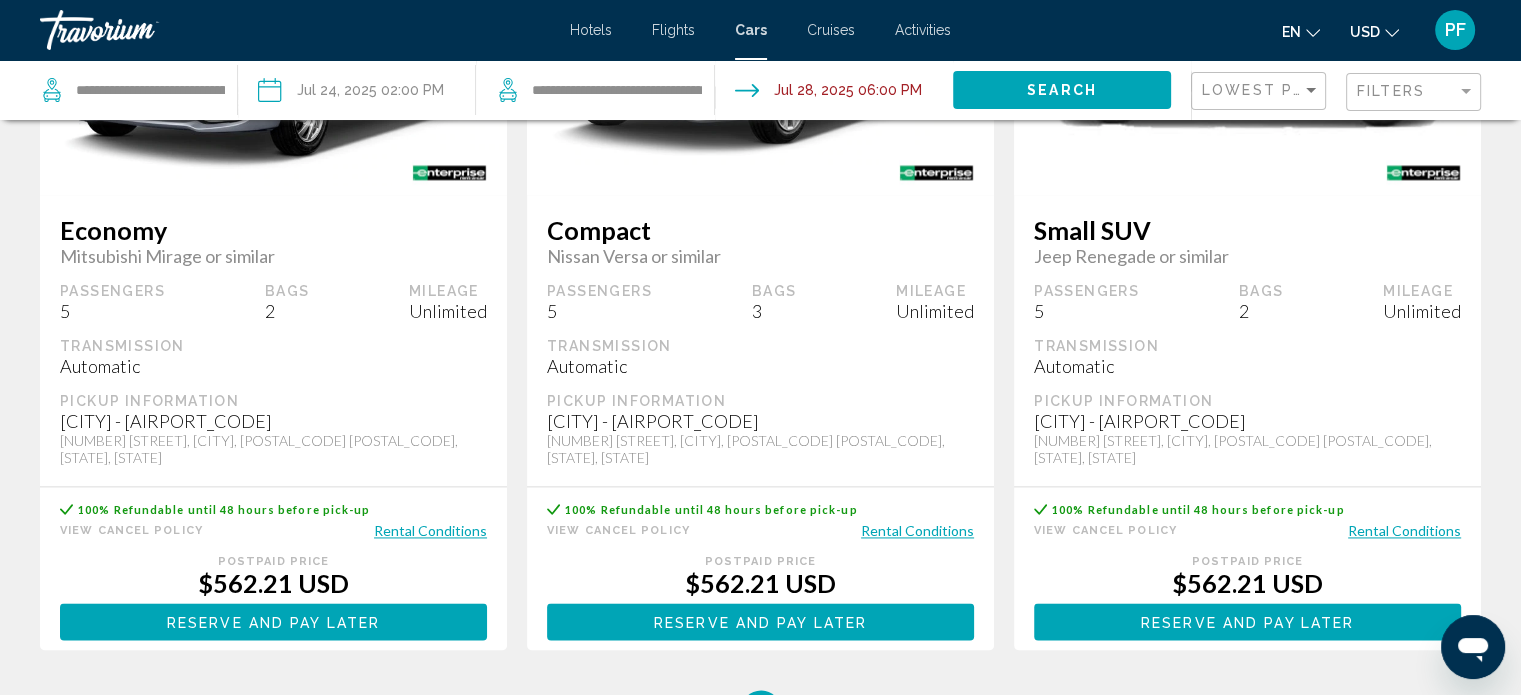 scroll, scrollTop: 2600, scrollLeft: 0, axis: vertical 